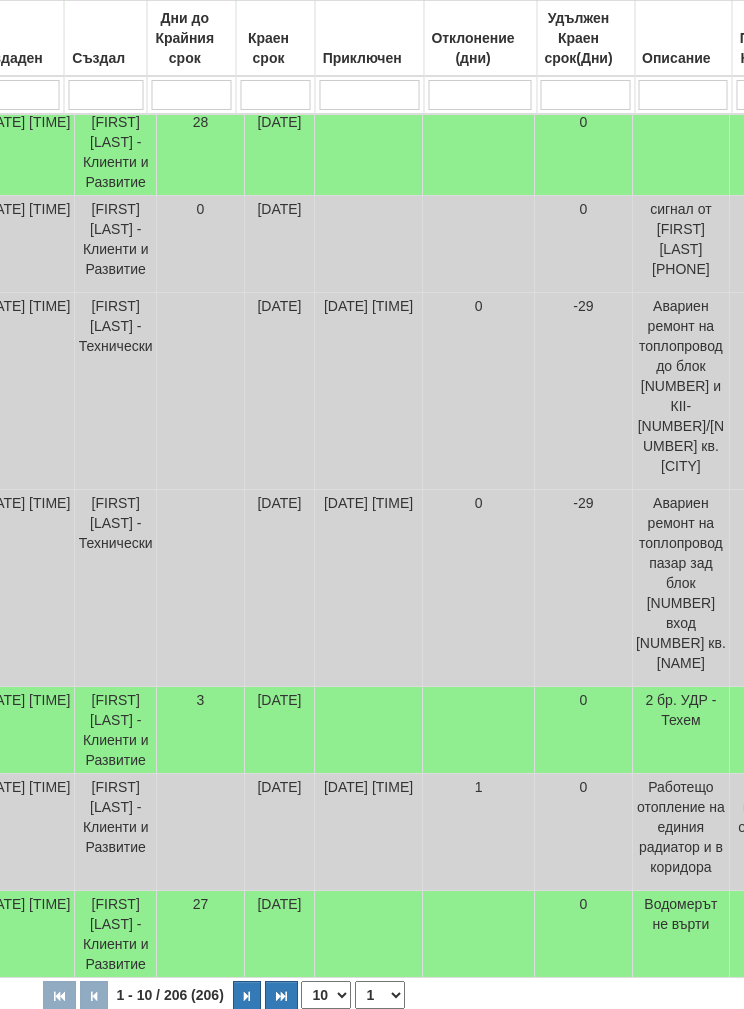 scroll, scrollTop: 818, scrollLeft: 587, axis: both 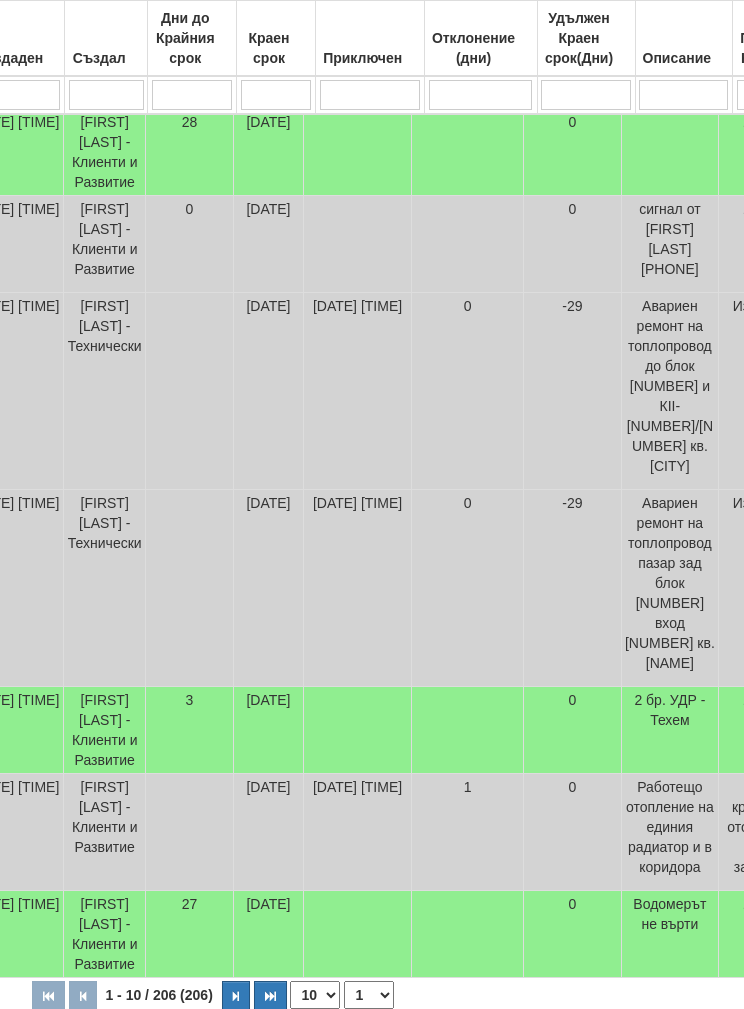 click on "10
20
30
40" at bounding box center (315, 995) 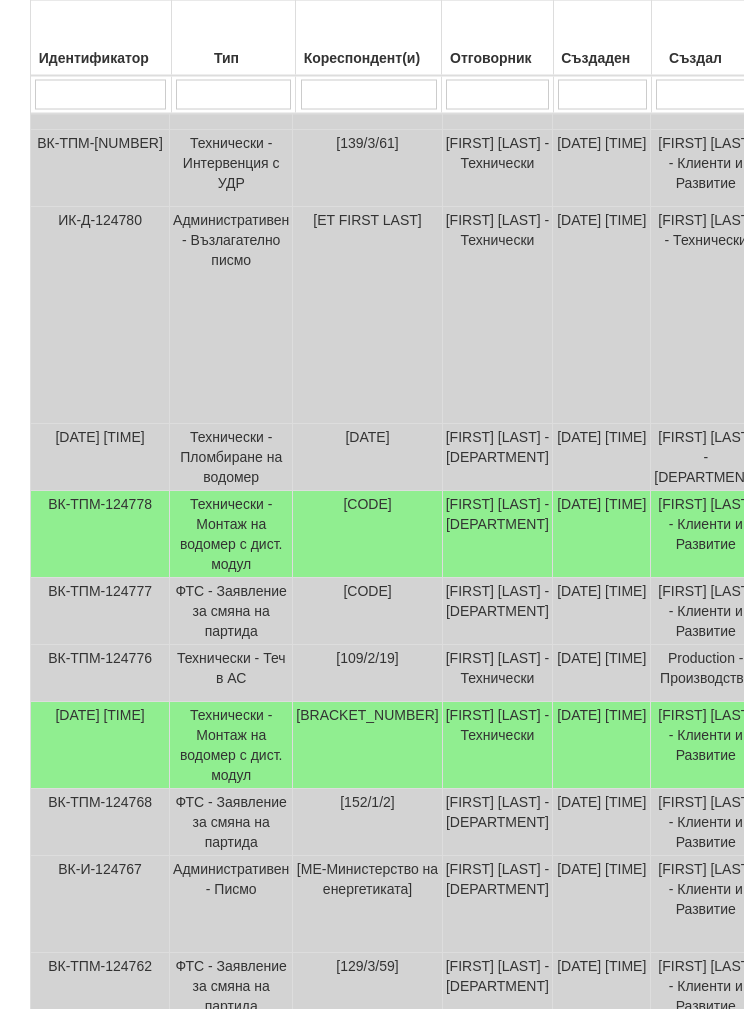 scroll, scrollTop: 2840, scrollLeft: 0, axis: vertical 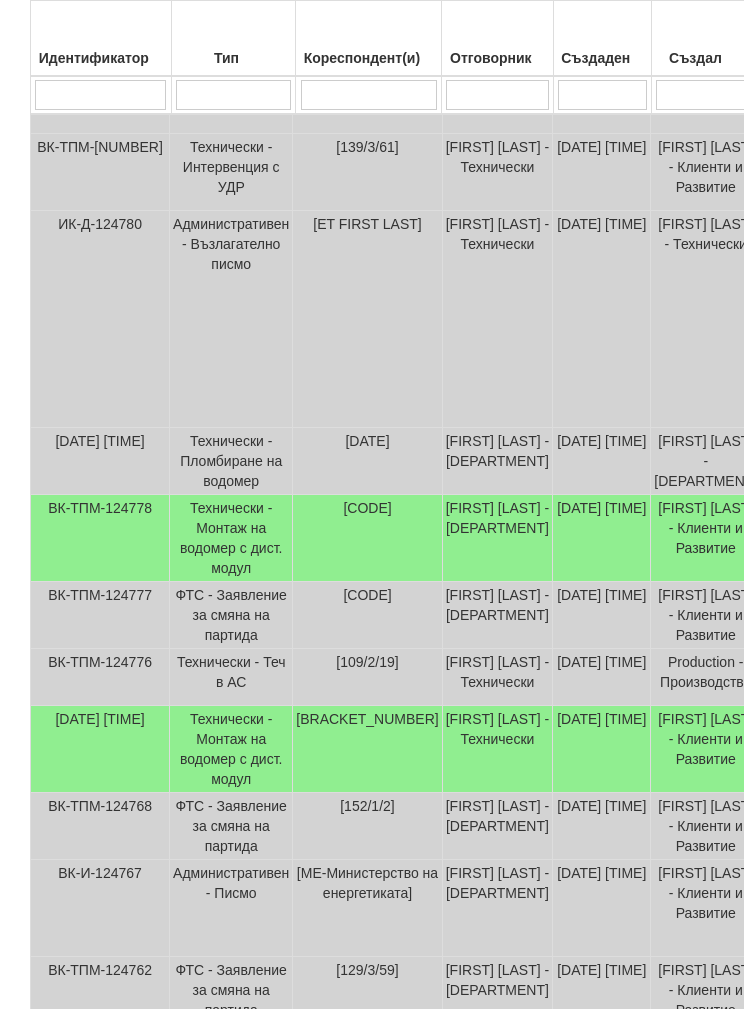 click on "[FIRST] [LAST] - [DEPARTMENT]" at bounding box center (497, 538) 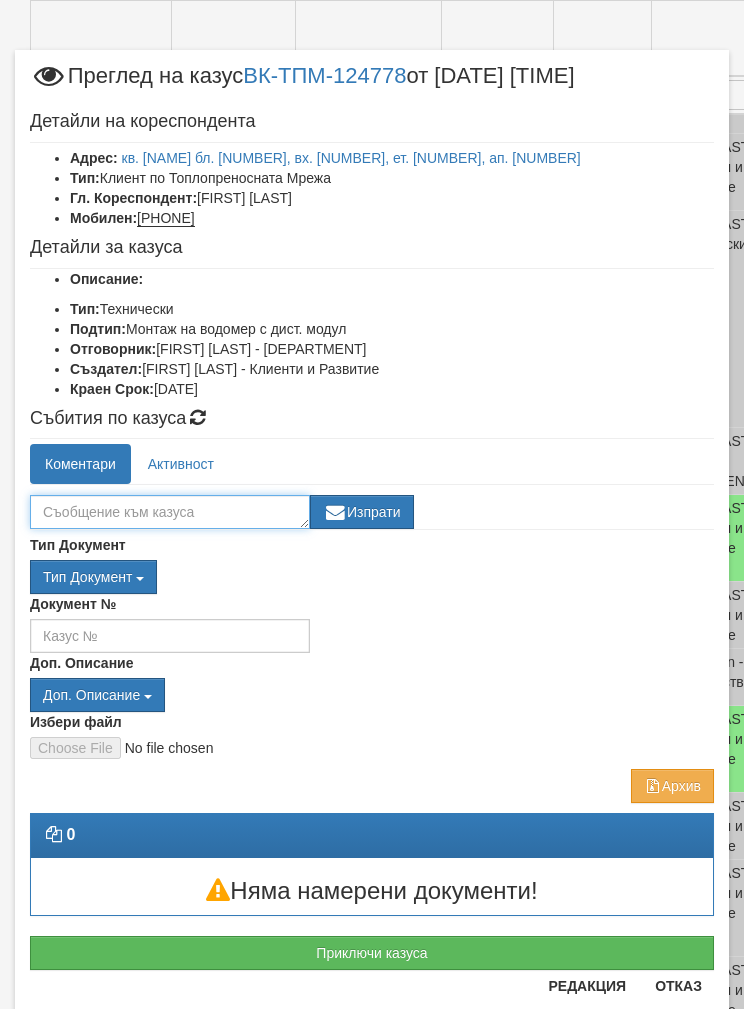 click at bounding box center (170, 512) 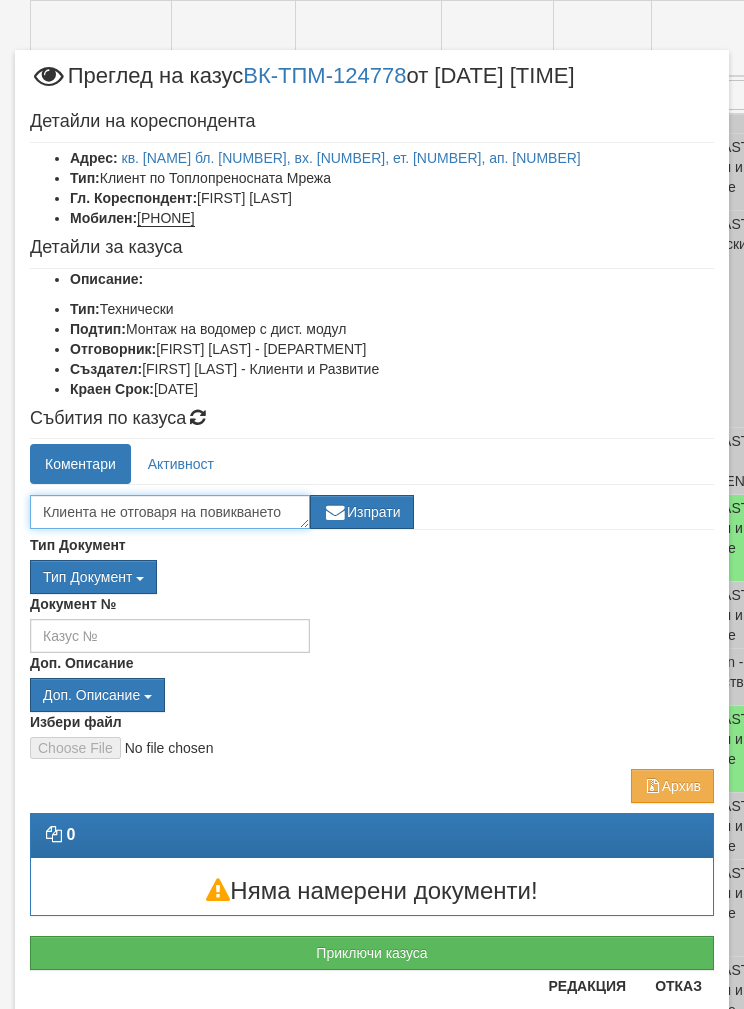 type on "Клиента не отговаря на повикването" 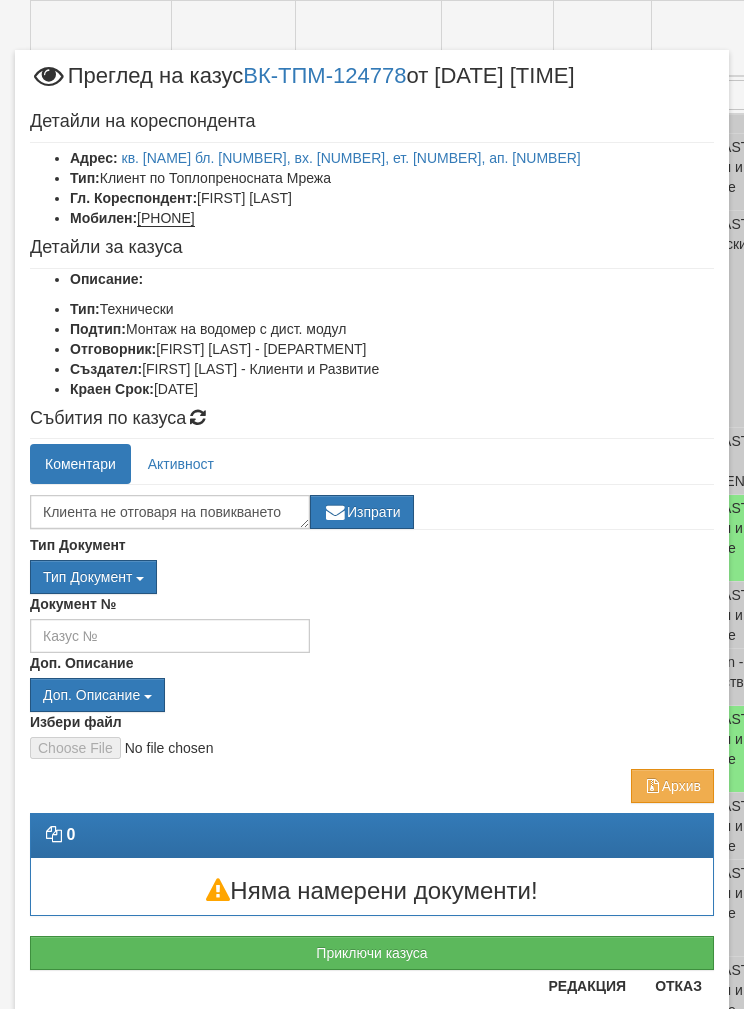 click on "Изпрати" at bounding box center [362, 512] 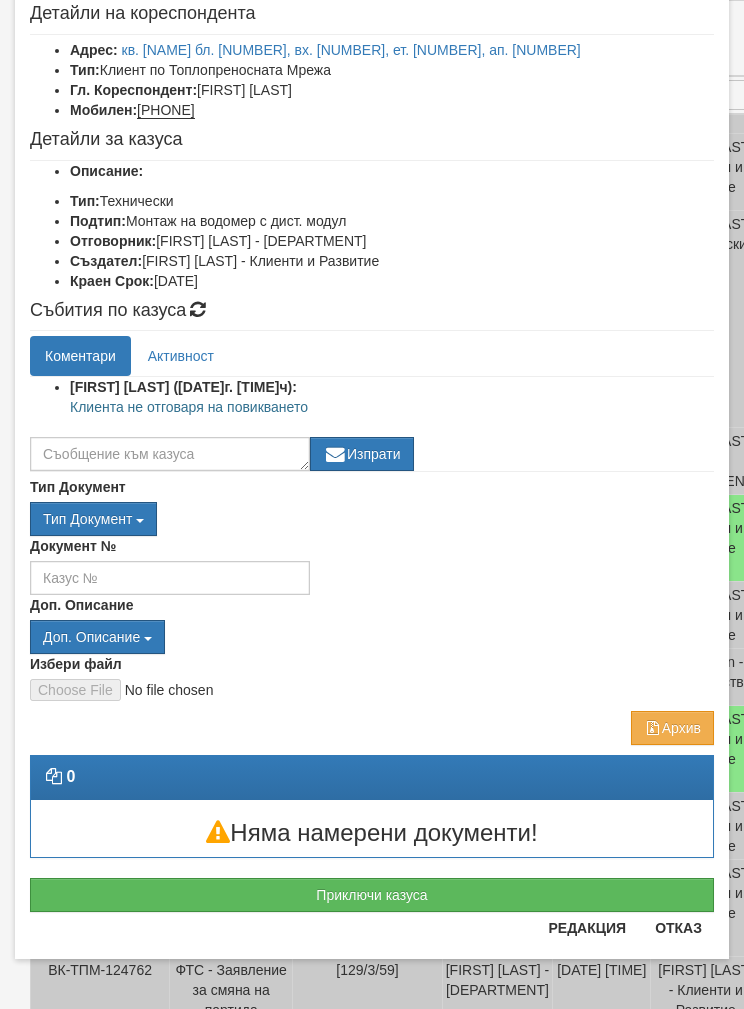 scroll, scrollTop: 108, scrollLeft: 0, axis: vertical 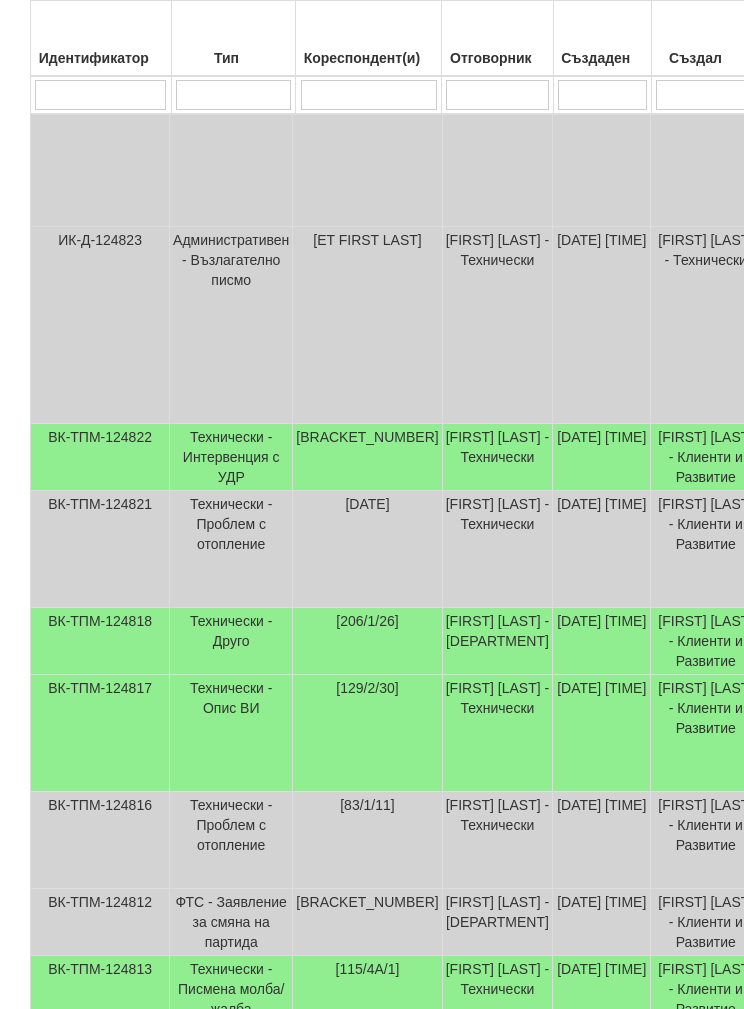 click on "Технически - Друго" at bounding box center (231, 641) 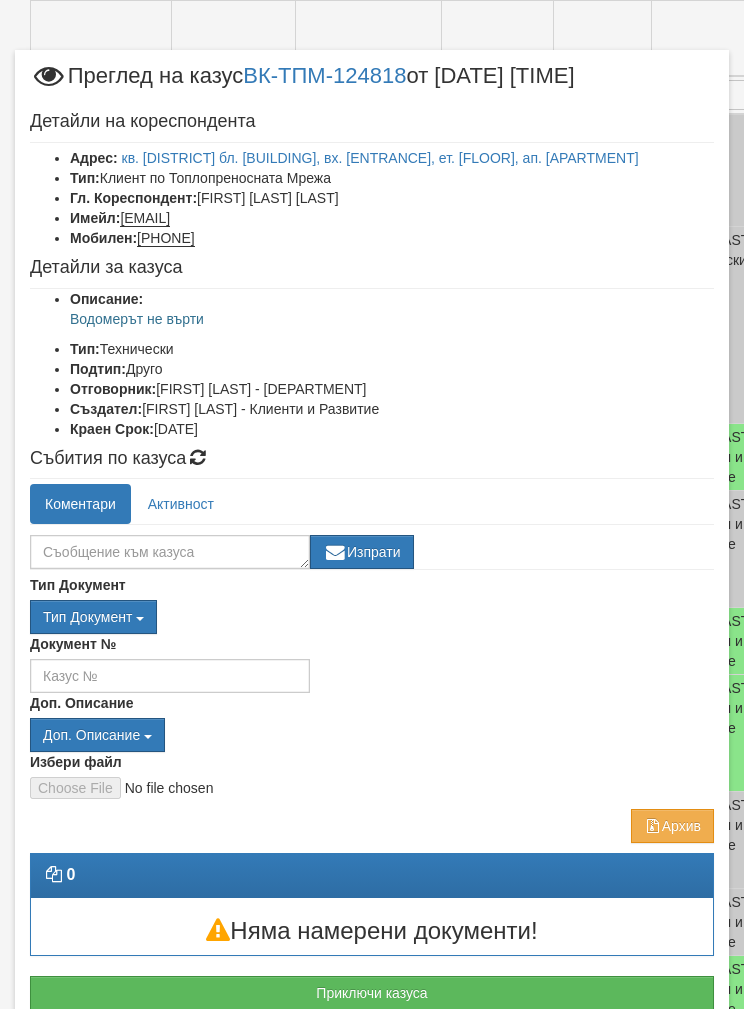 click on "кв. [DISTRICT] бл. [BUILDING], вх. [ENTRANCE], ет. [FLOOR], ап. [APARTMENT]" at bounding box center (380, 158) 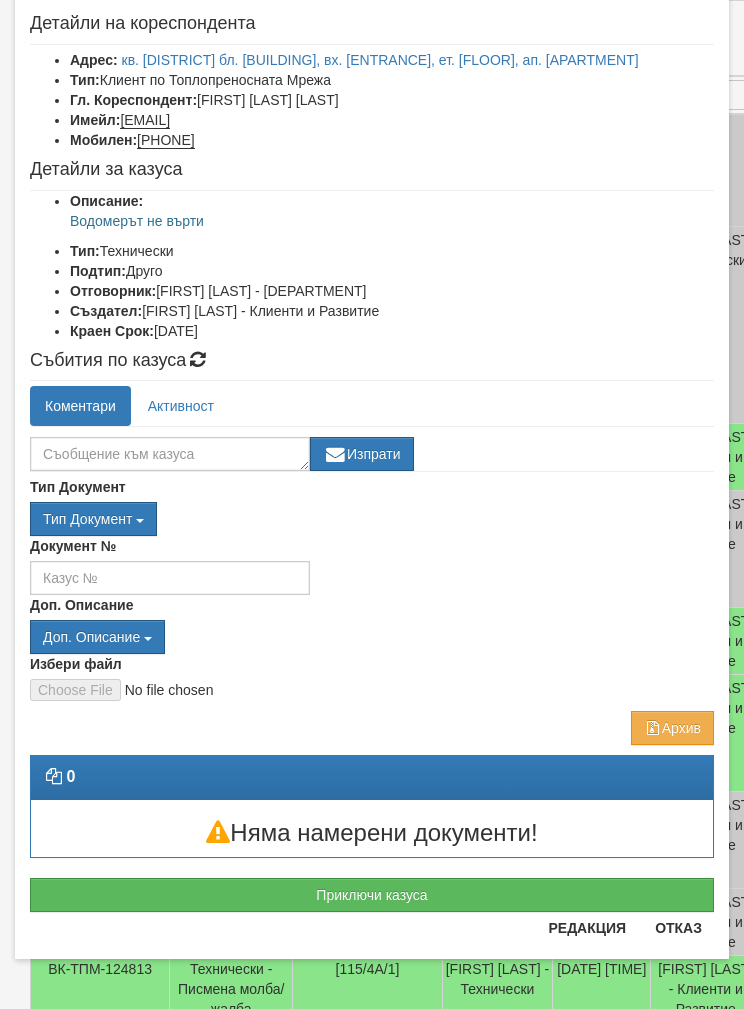 scroll, scrollTop: 98, scrollLeft: 0, axis: vertical 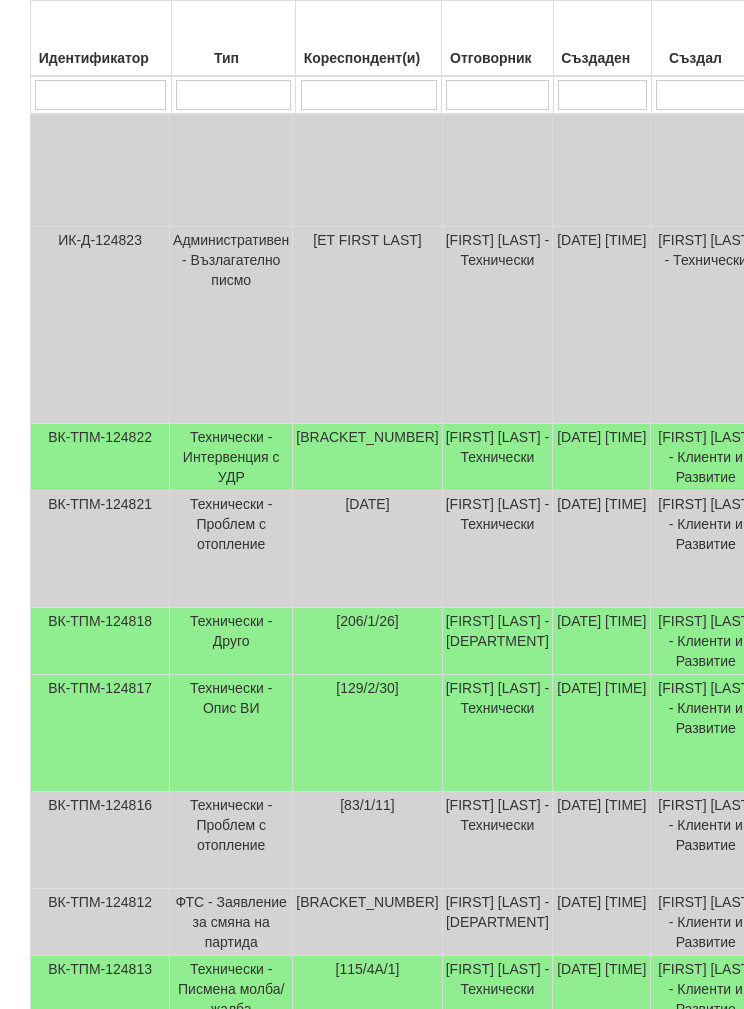 click on "[DATE] [TIME]" at bounding box center (602, 641) 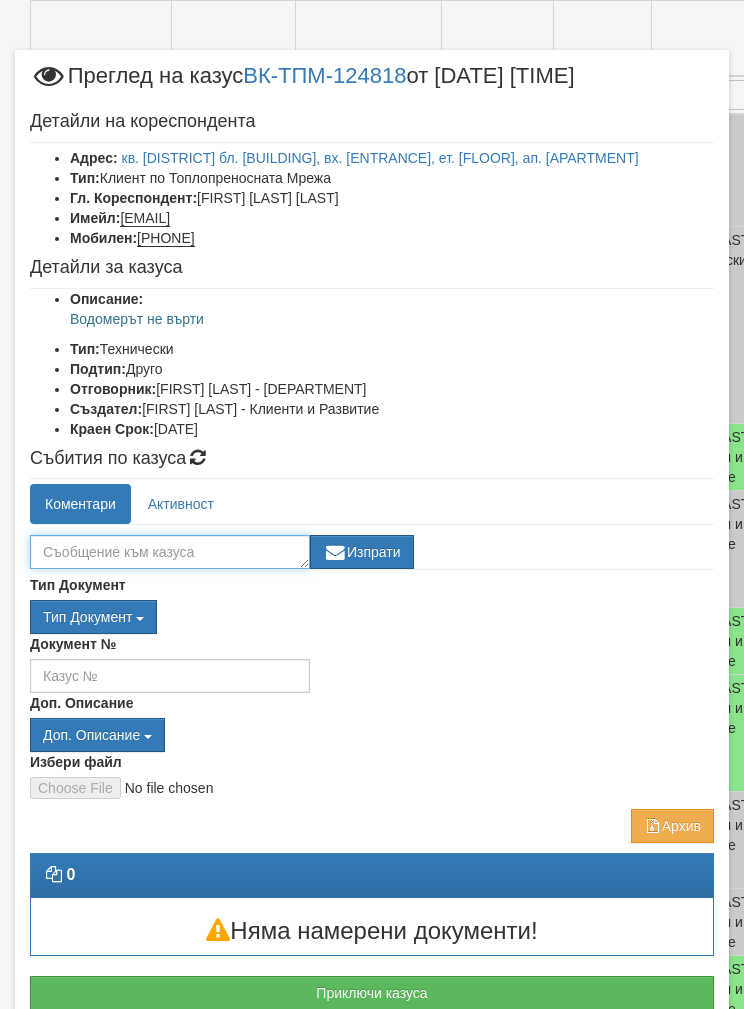 click at bounding box center [170, 552] 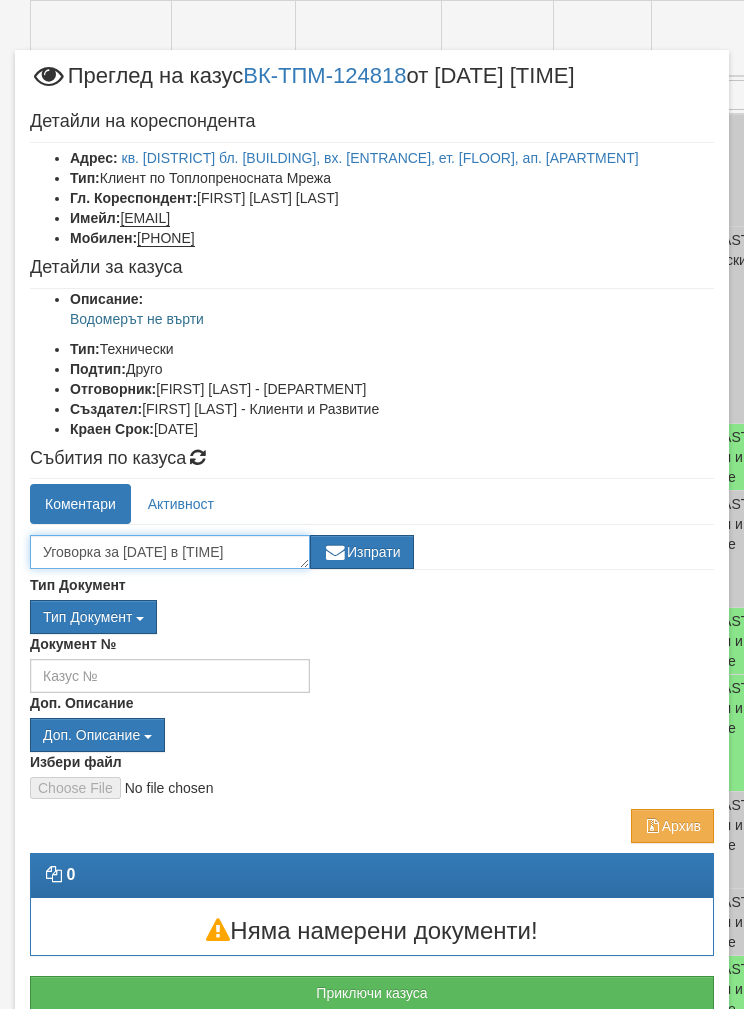 type on "Уговорка за [DATE] в [TIME]" 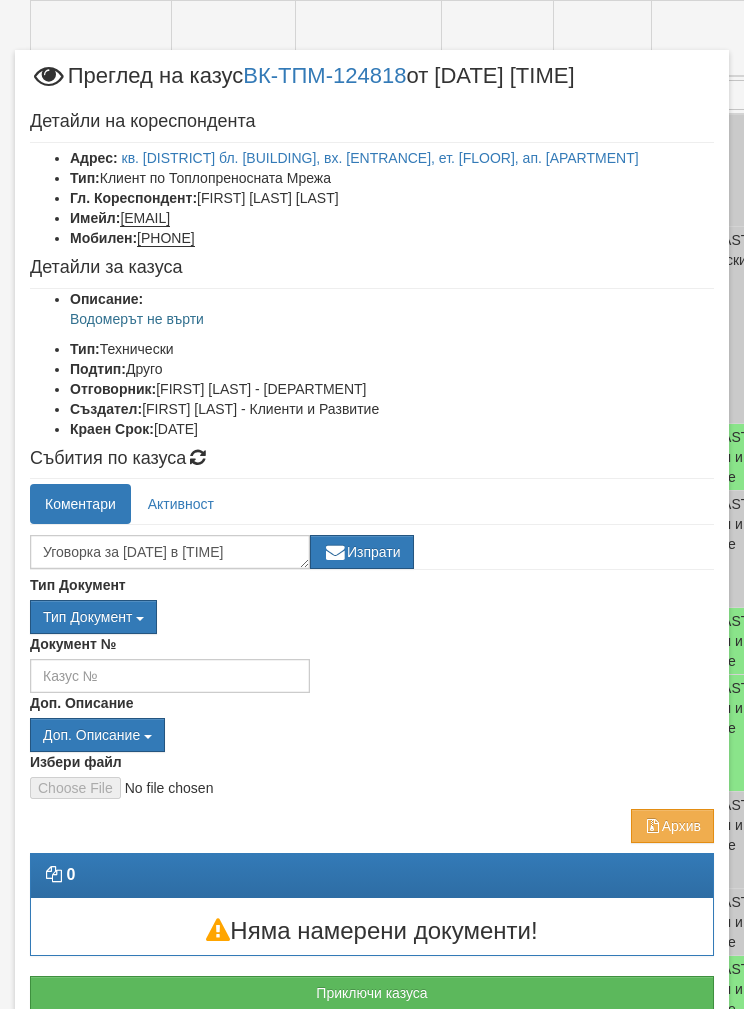 click on "Изпрати" at bounding box center [362, 552] 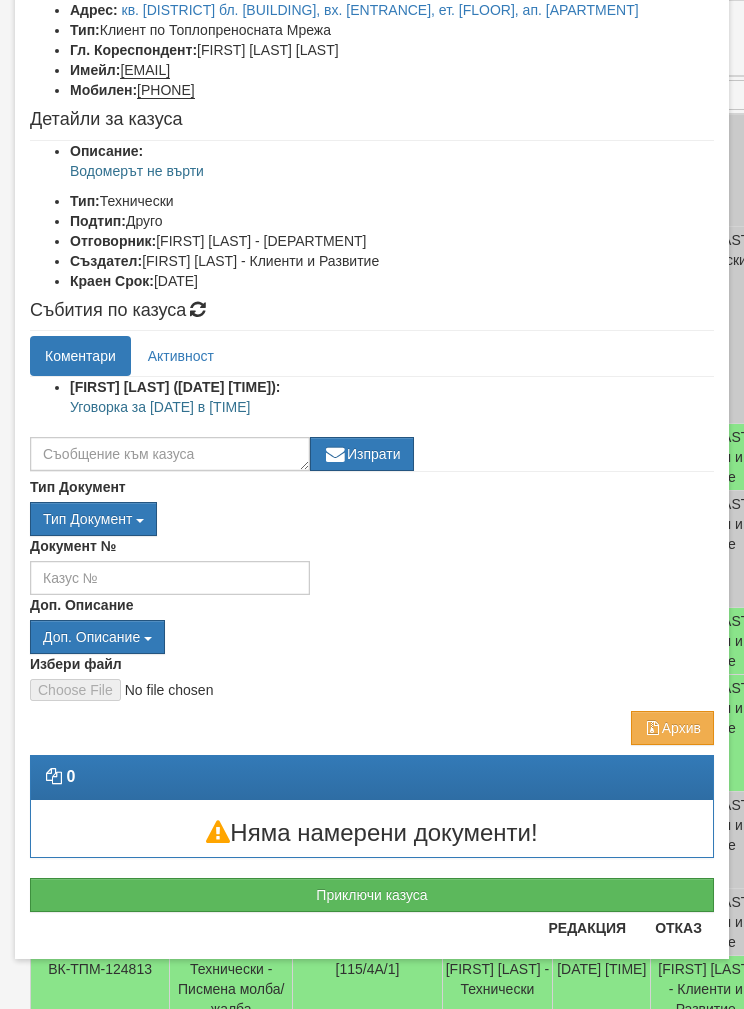 scroll, scrollTop: 148, scrollLeft: 0, axis: vertical 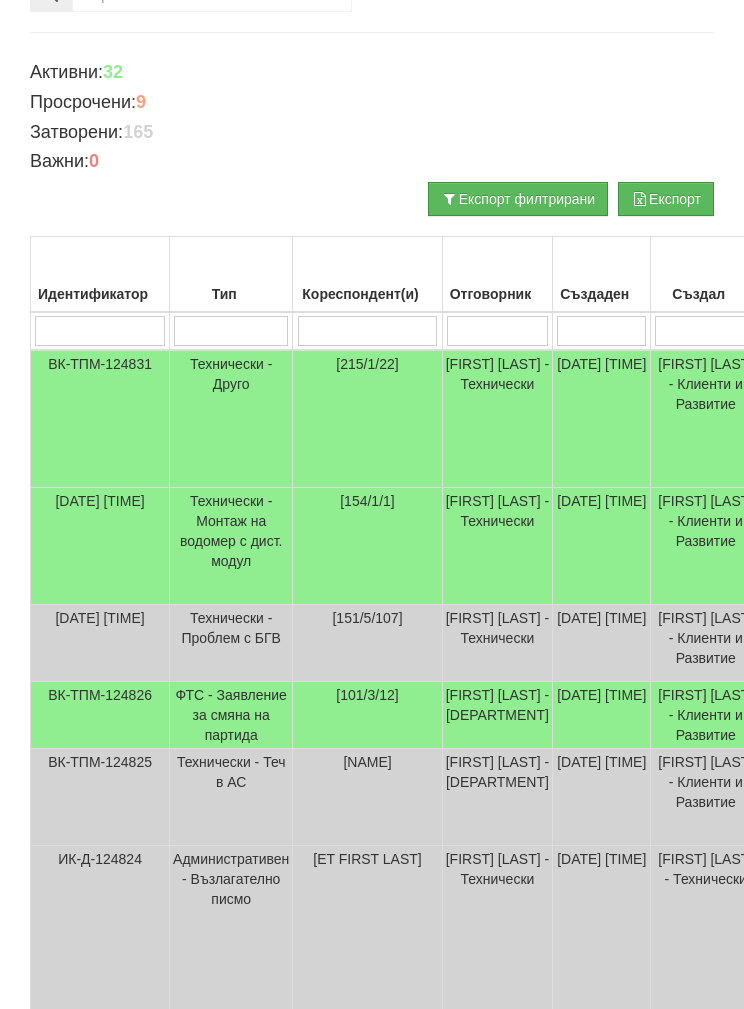 click on "[215/1/22]" at bounding box center (367, 419) 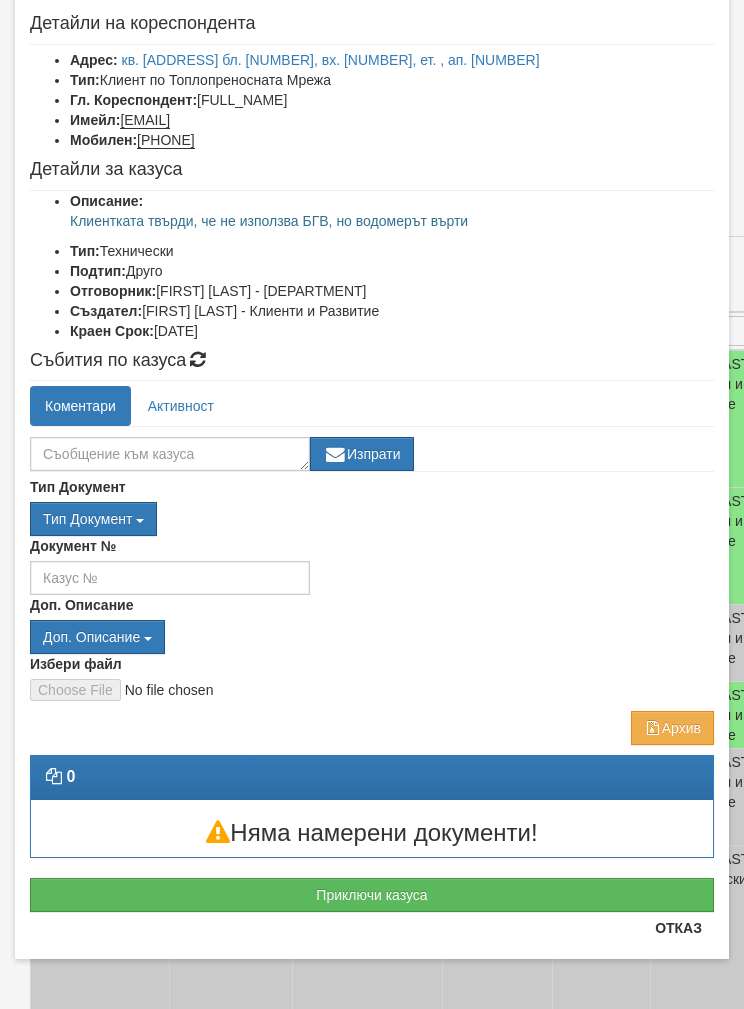 scroll, scrollTop: 98, scrollLeft: 0, axis: vertical 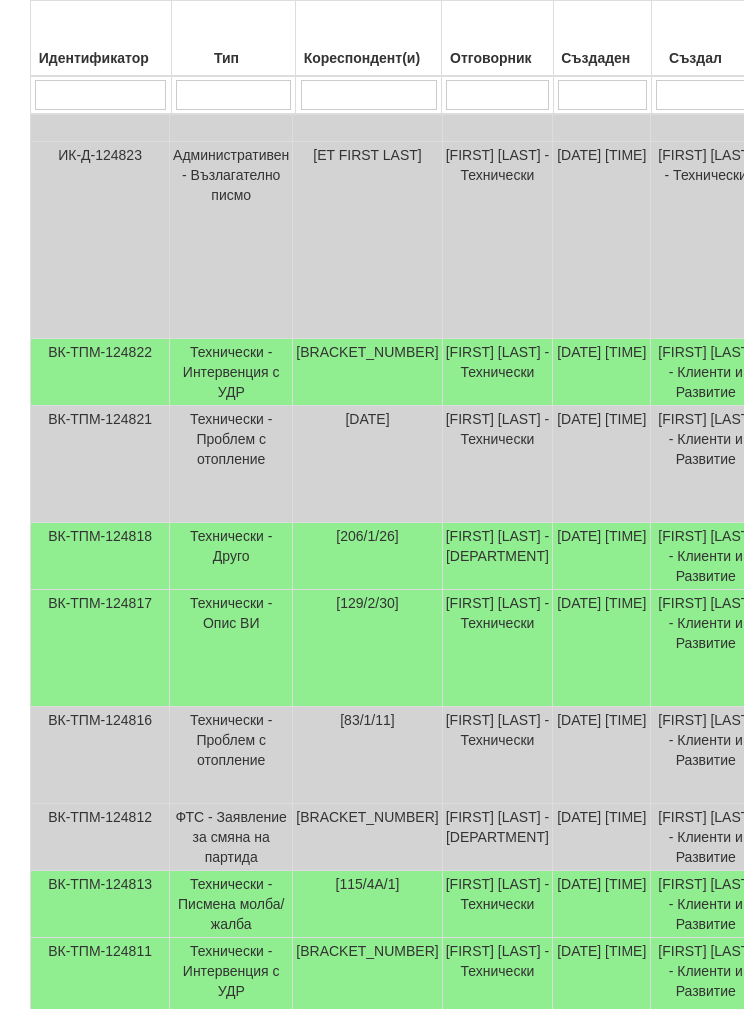 click on "ВК-ТПМ-124818" at bounding box center (100, 556) 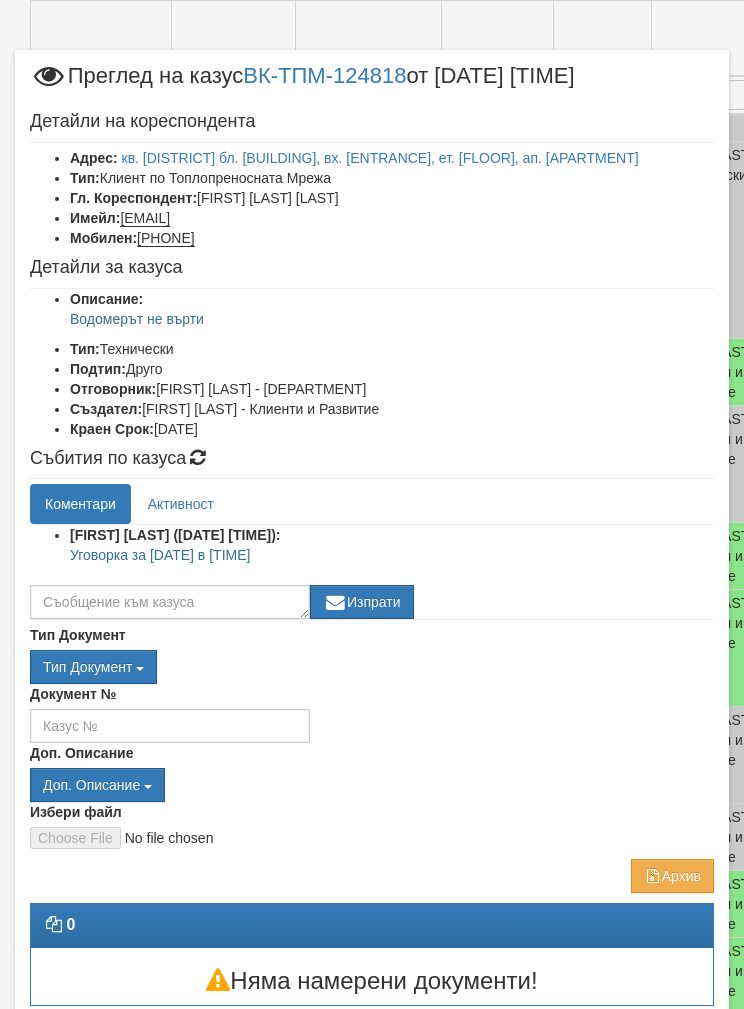 scroll, scrollTop: 1216, scrollLeft: 0, axis: vertical 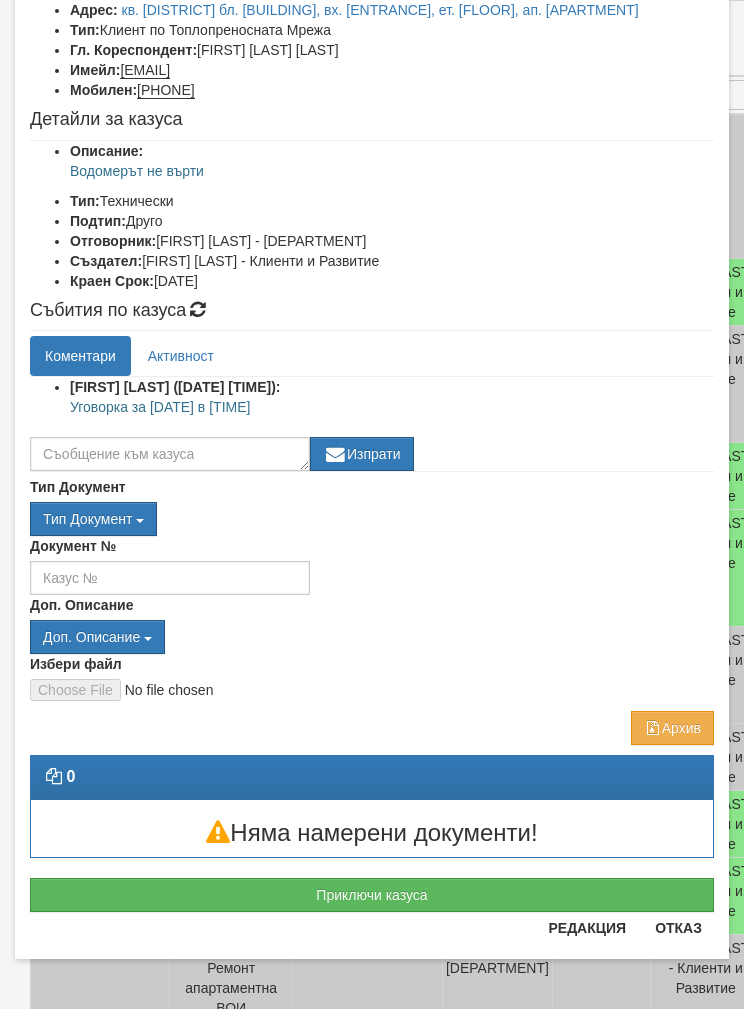 click on "Отказ" at bounding box center [678, 928] 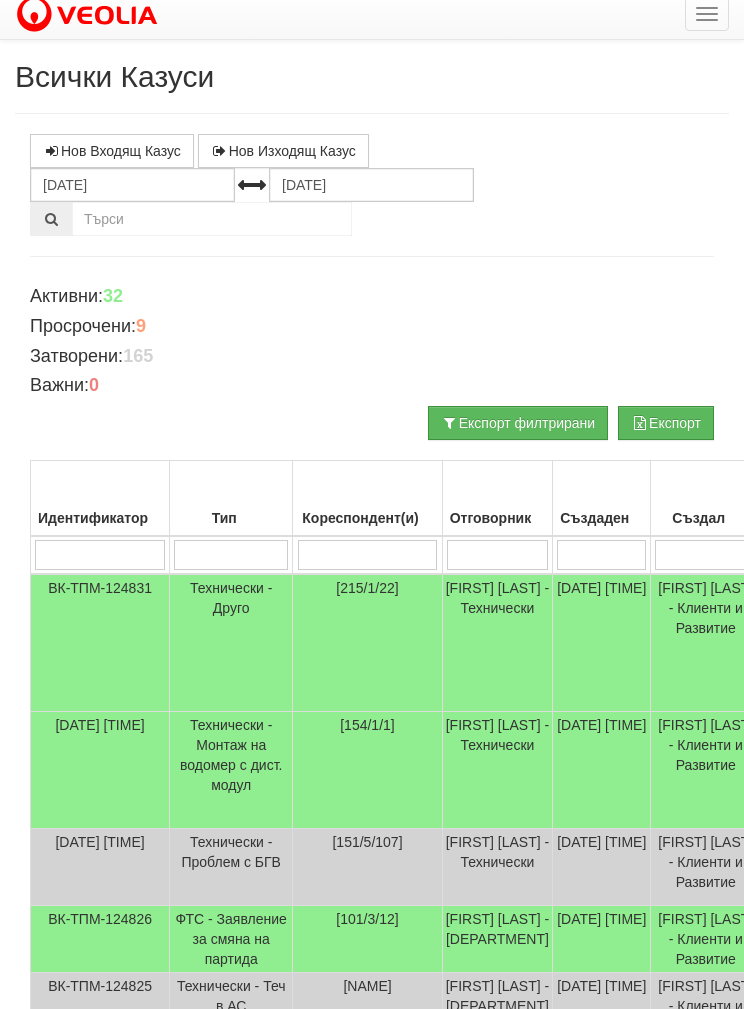 scroll, scrollTop: 0, scrollLeft: 0, axis: both 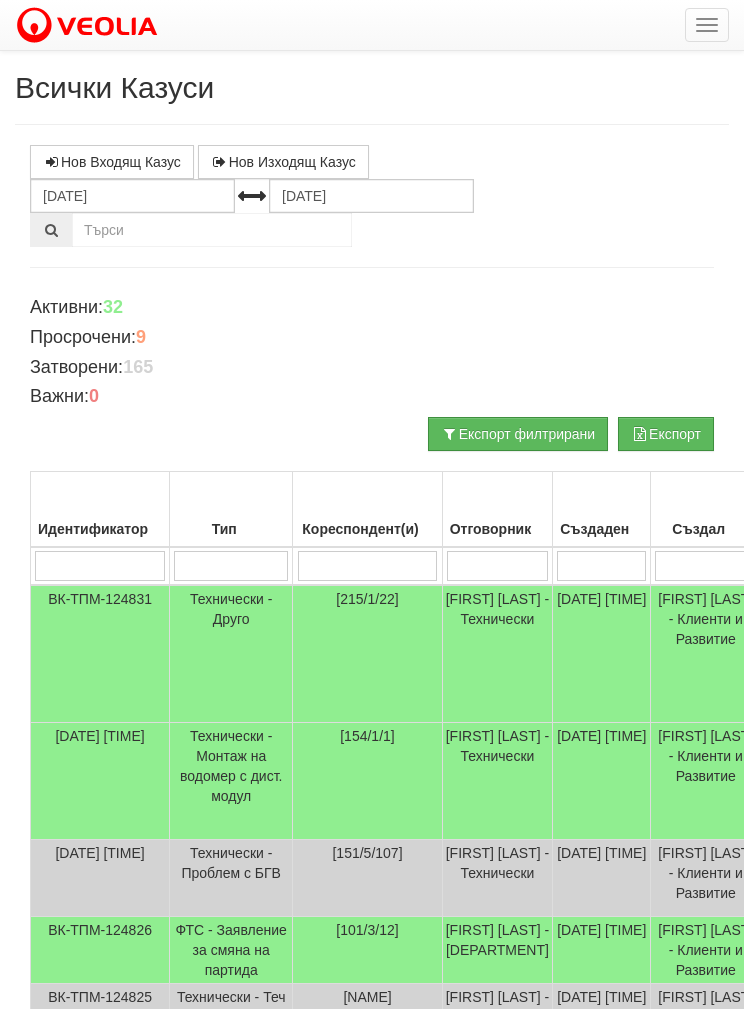 click on "Технически - Друго" at bounding box center (231, 654) 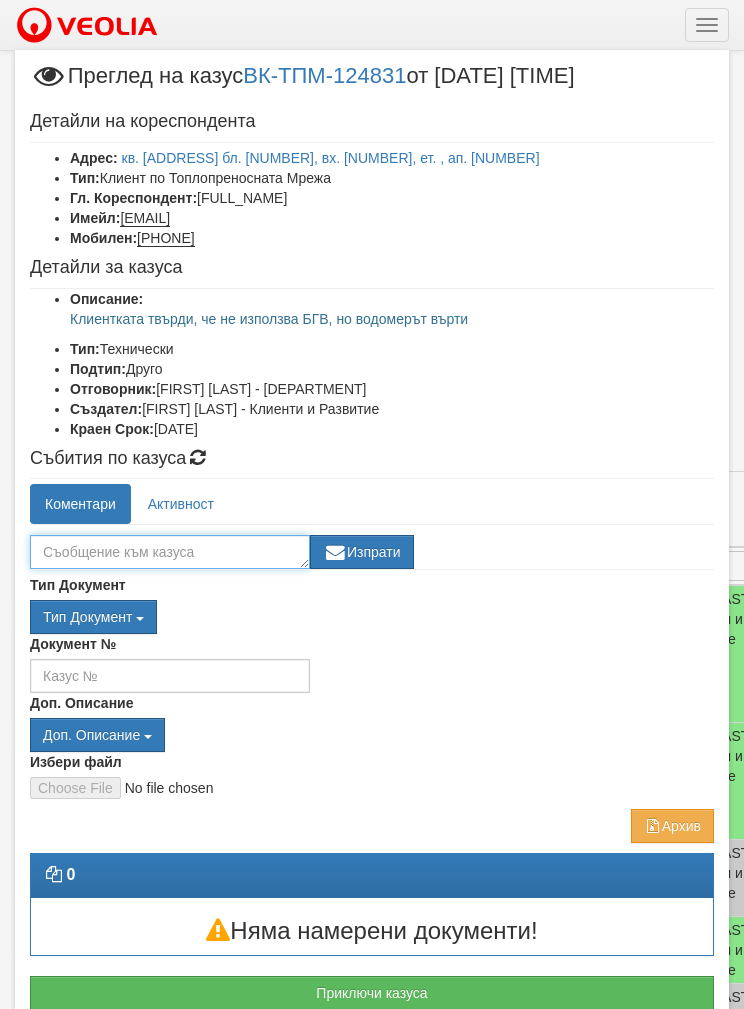 click at bounding box center (170, 552) 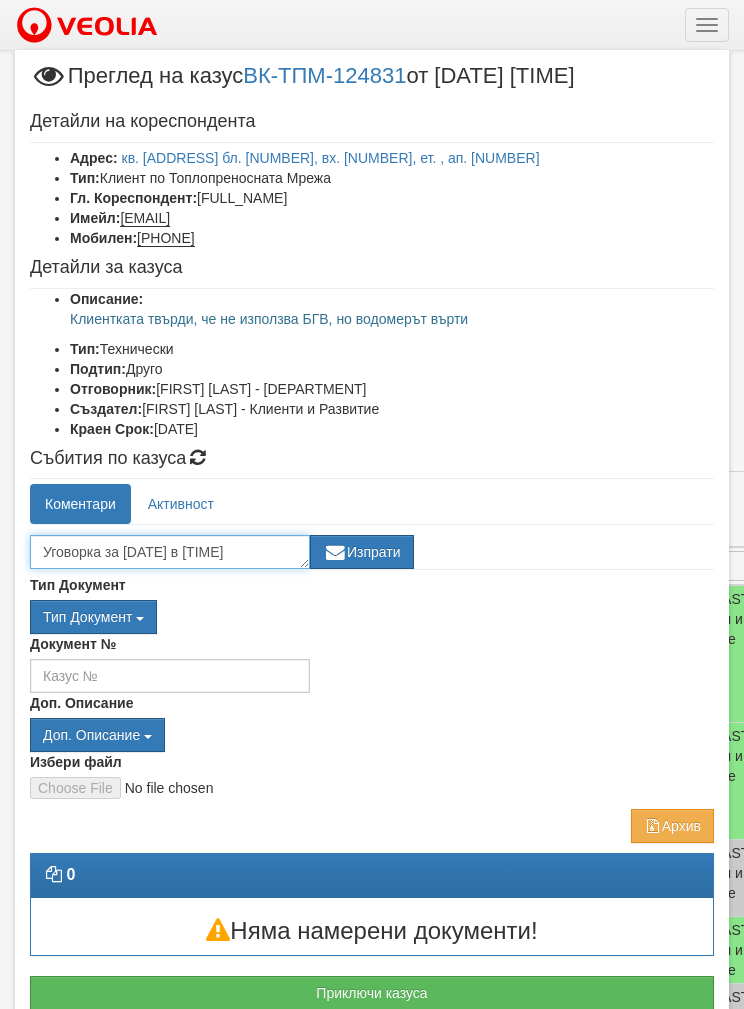 type on "Уговорка за [DATE] в [TIME]" 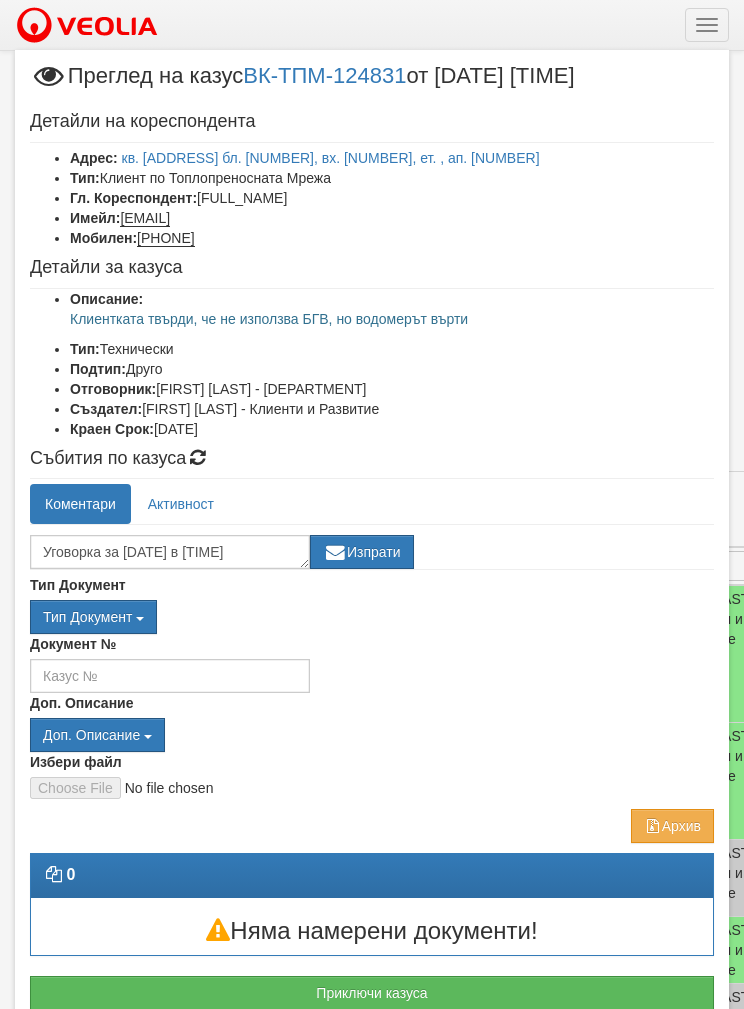 click on "Изпрати" at bounding box center (362, 552) 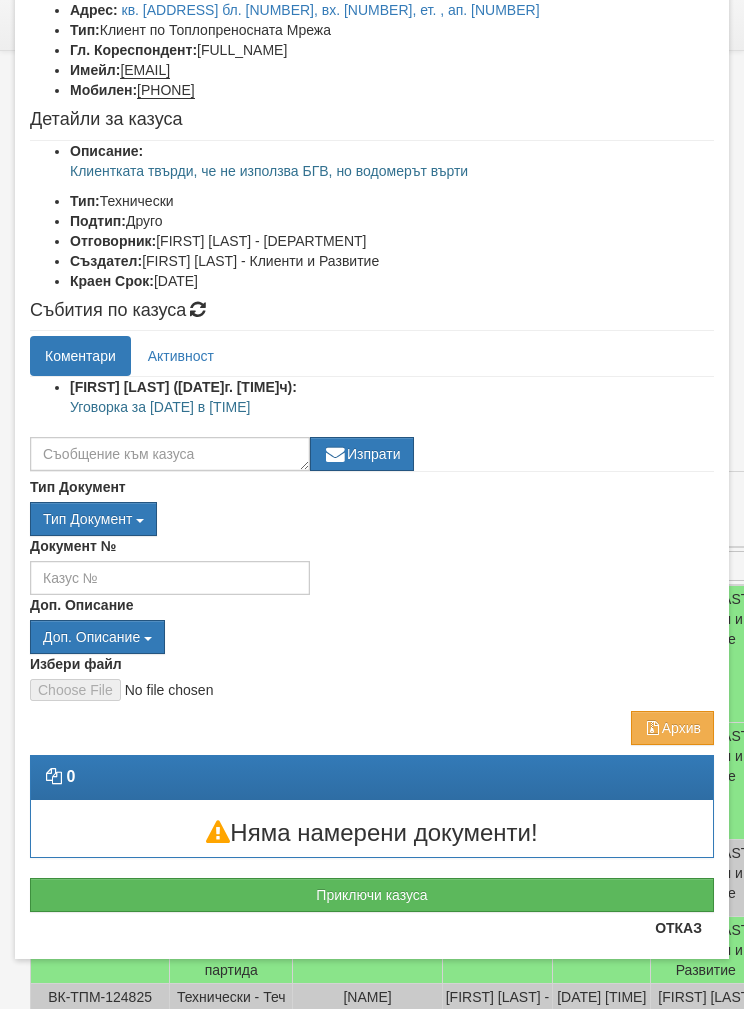 scroll, scrollTop: 148, scrollLeft: 0, axis: vertical 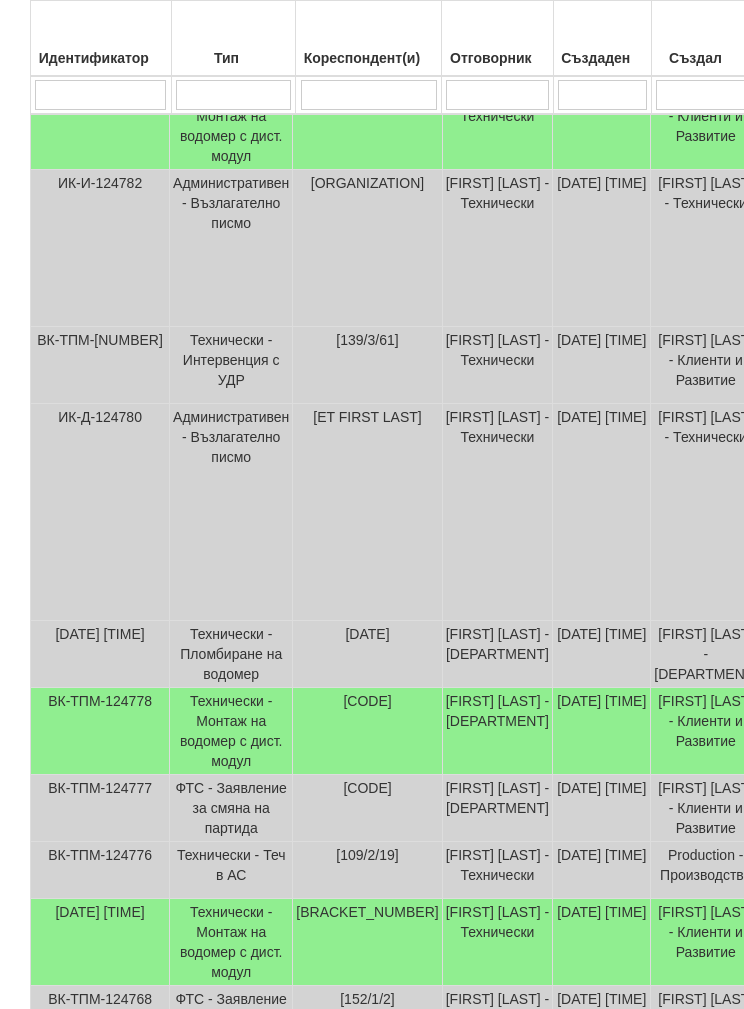 click on "[DATE] [TIME]" at bounding box center [602, 731] 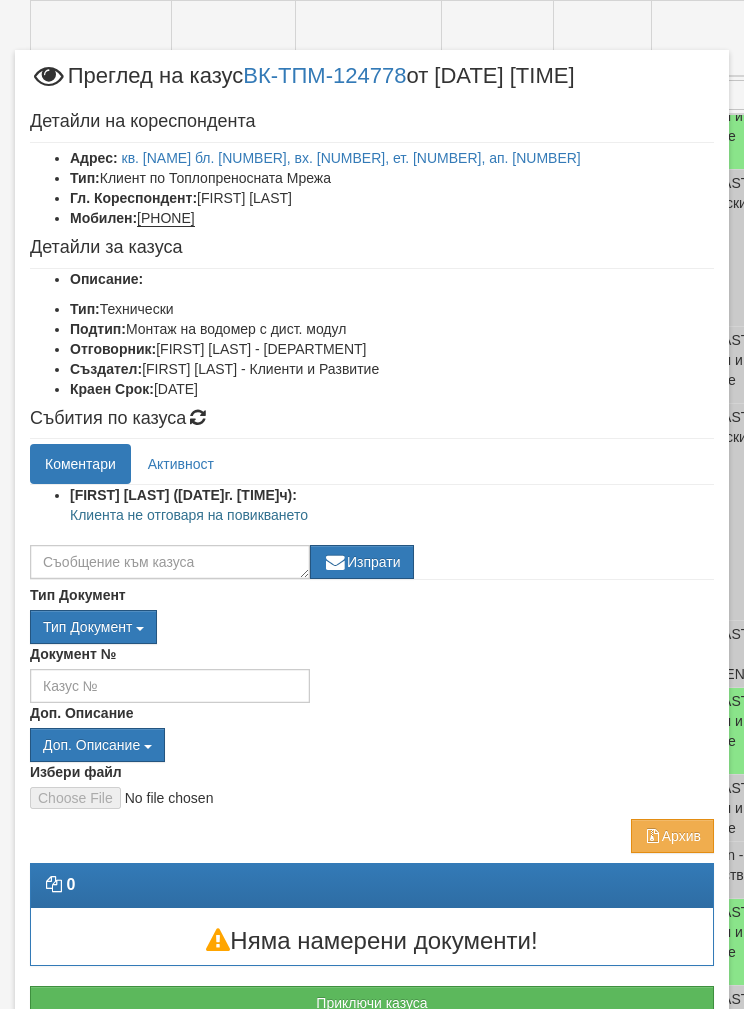 click on "кв. [NAME] бл. [NUMBER], вх. [NUMBER], ет. [NUMBER], ап. [NUMBER]" at bounding box center (351, 158) 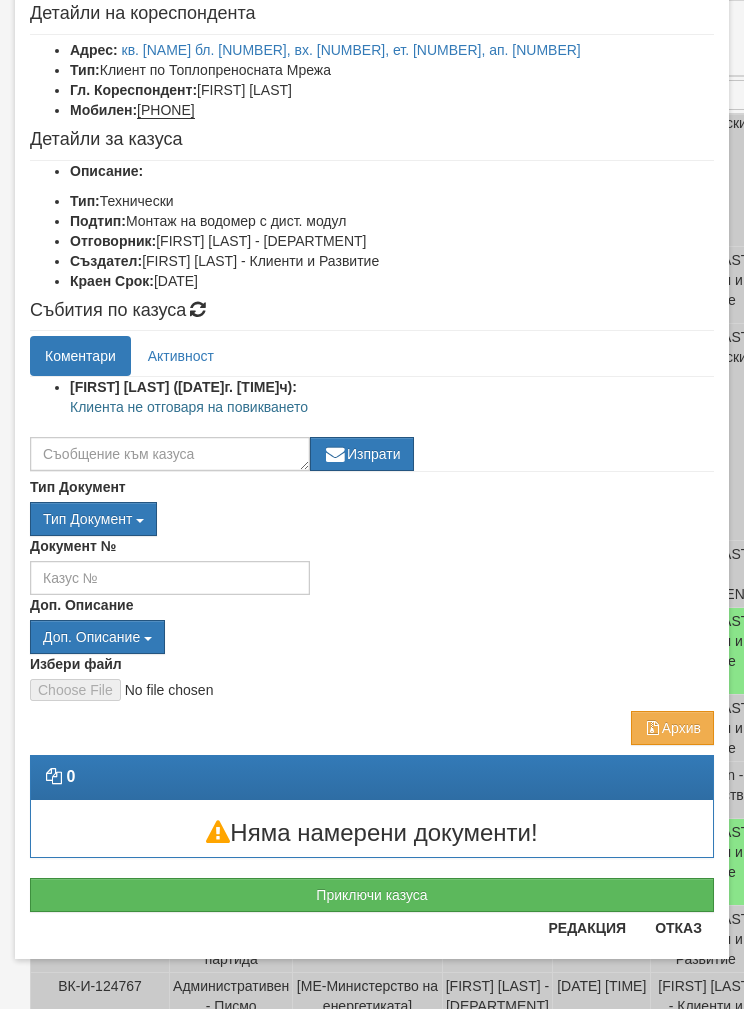 scroll, scrollTop: 108, scrollLeft: 0, axis: vertical 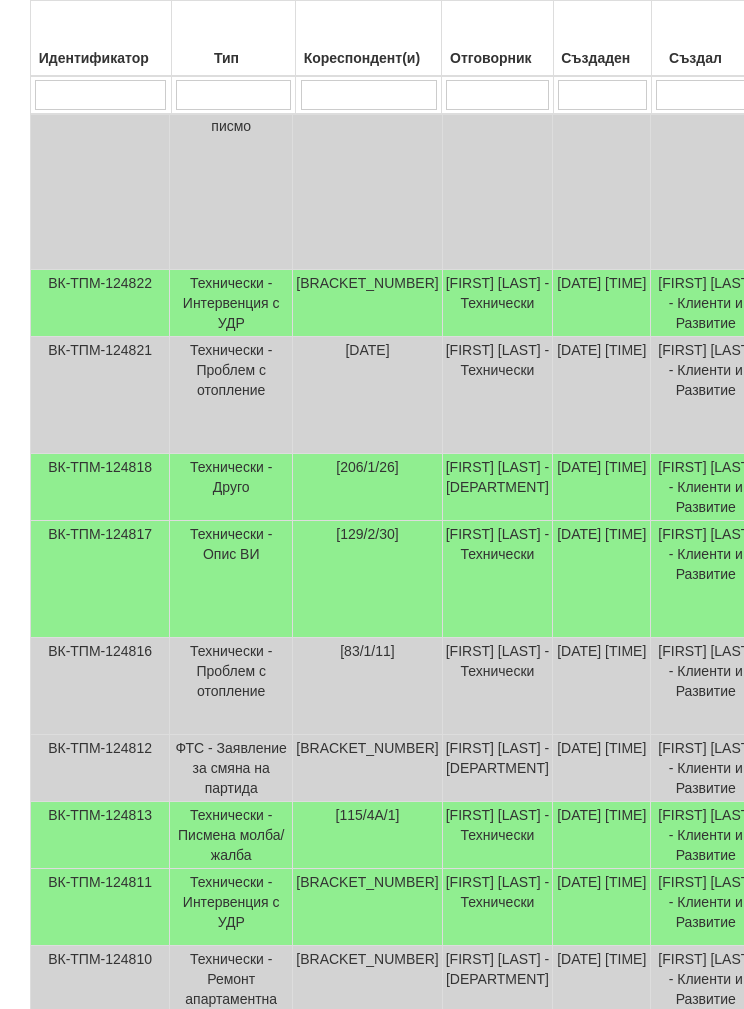 click on "ВК-ТПМ-124818" at bounding box center (100, 487) 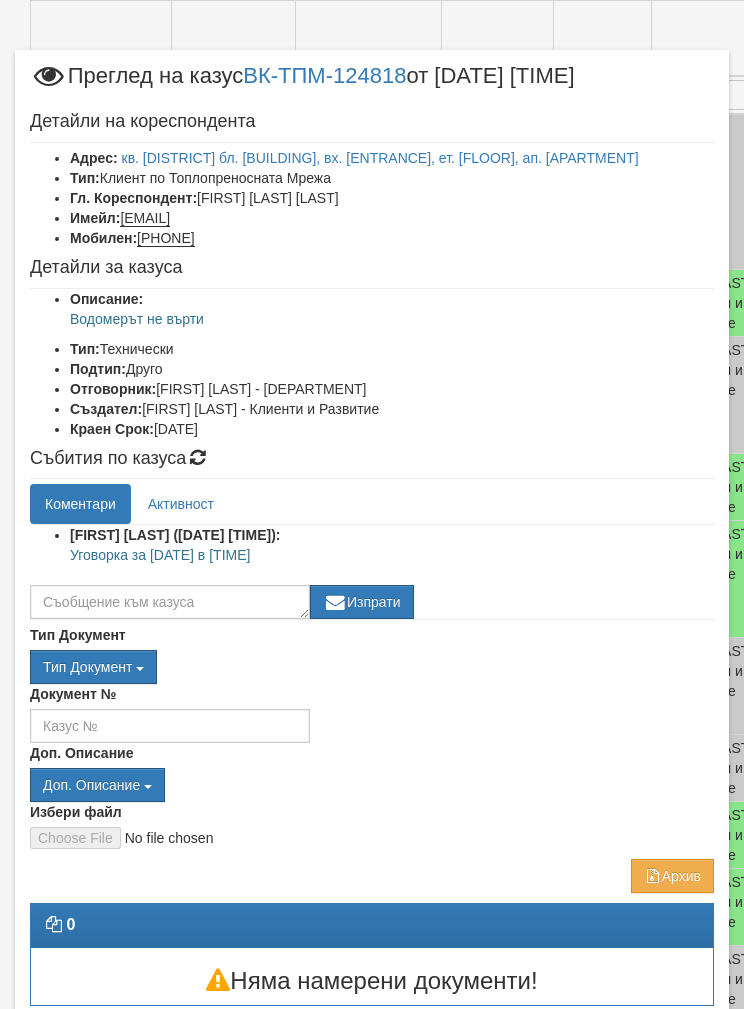 click on "кв. [DISTRICT] бл. [BUILDING], вх. [ENTRANCE], ет. [FLOOR], ап. [APARTMENT]" at bounding box center [380, 158] 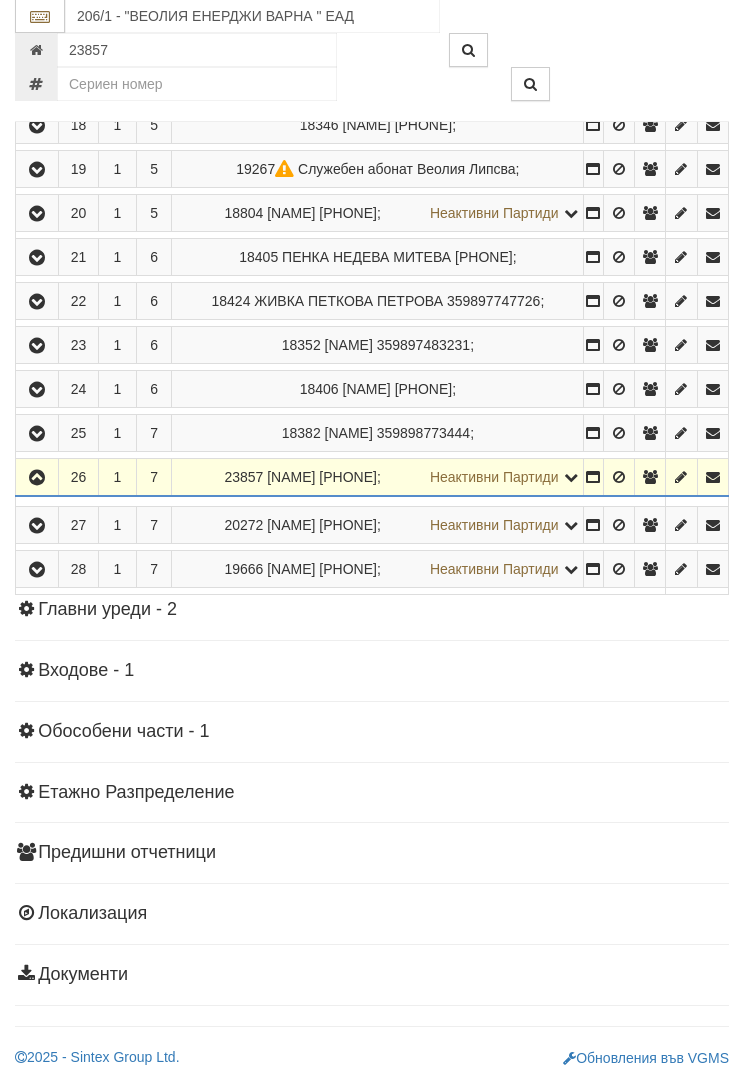 scroll, scrollTop: 1317, scrollLeft: 0, axis: vertical 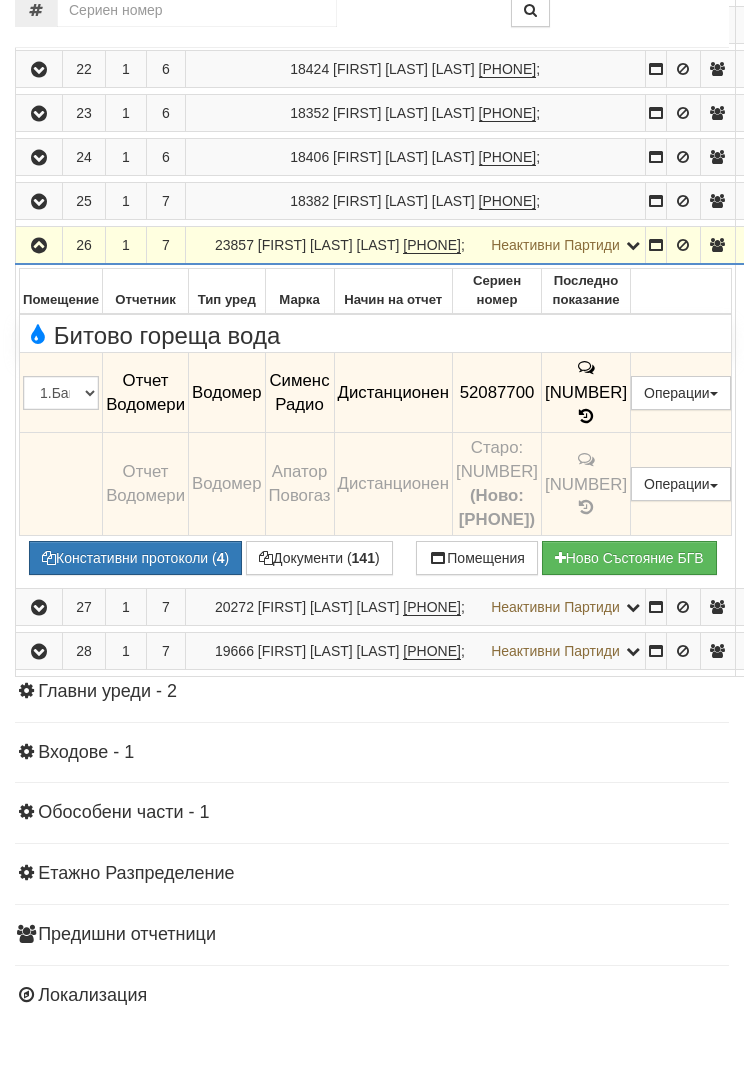 click on "2.204" at bounding box center [586, 468] 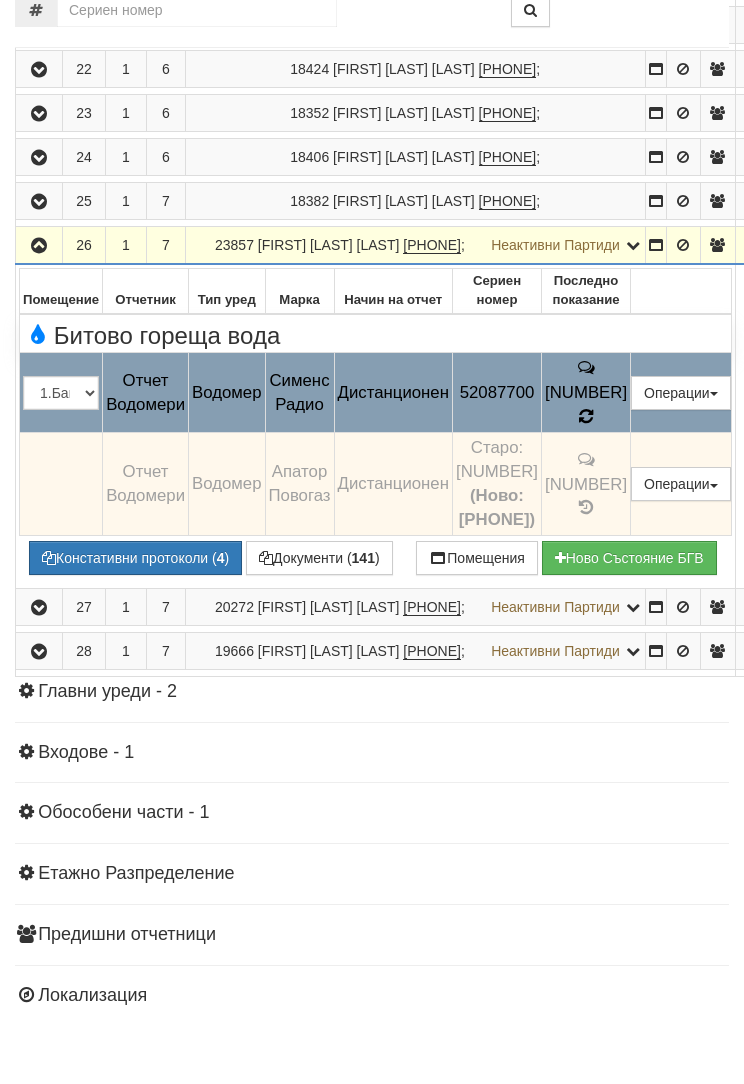 click at bounding box center [586, 491] 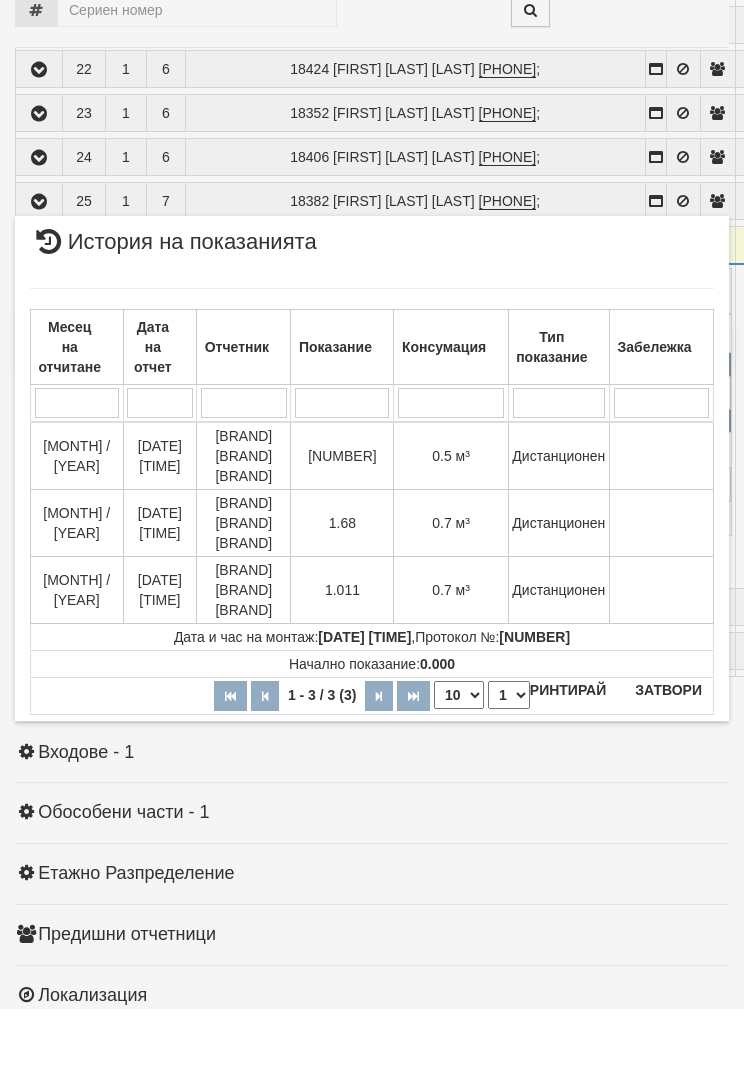 click on "Затвори" at bounding box center [668, 765] 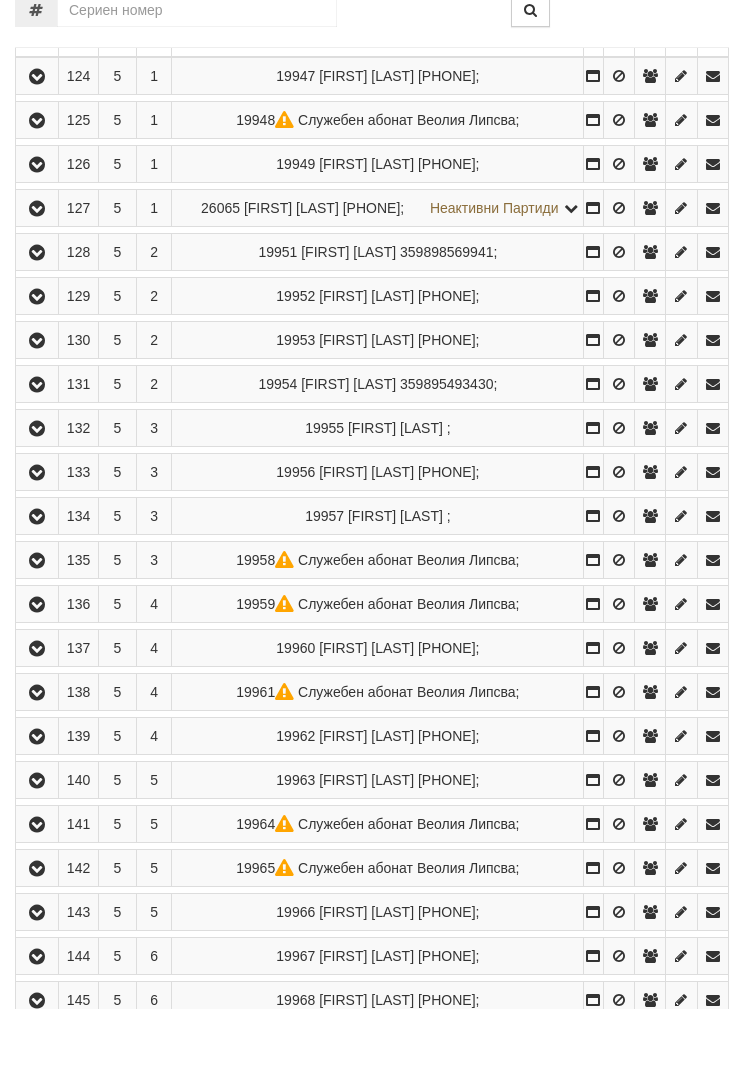 scroll, scrollTop: 536, scrollLeft: 0, axis: vertical 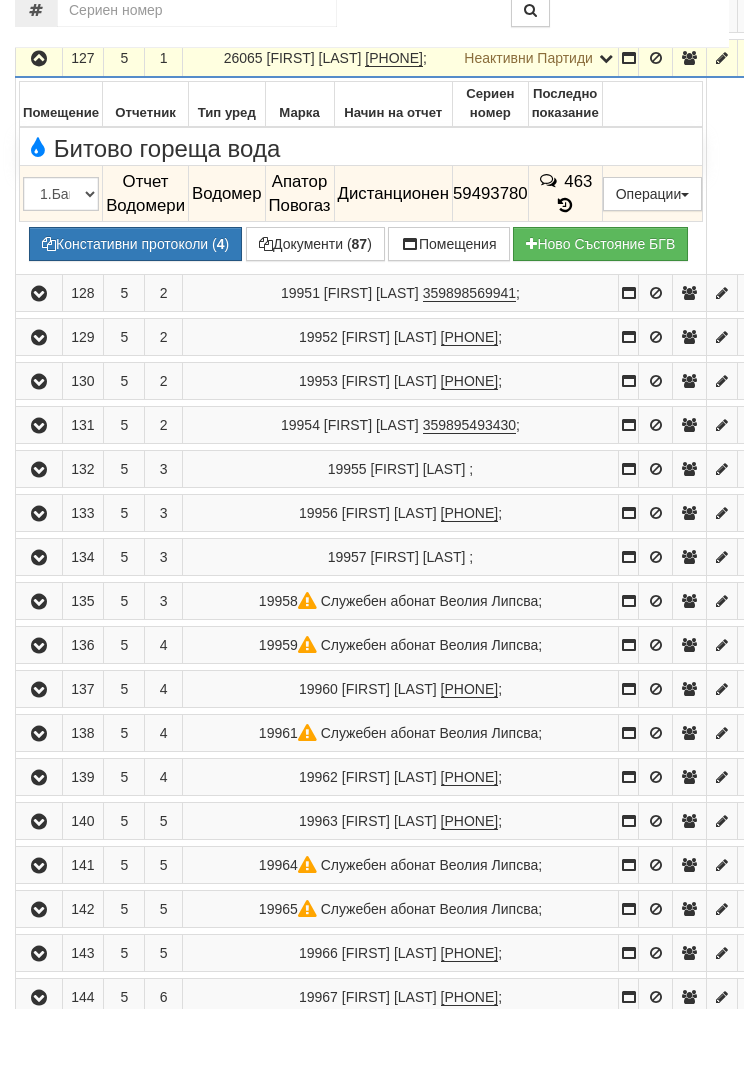 click on "Констативни протоколи ( 4 )" at bounding box center [135, 319] 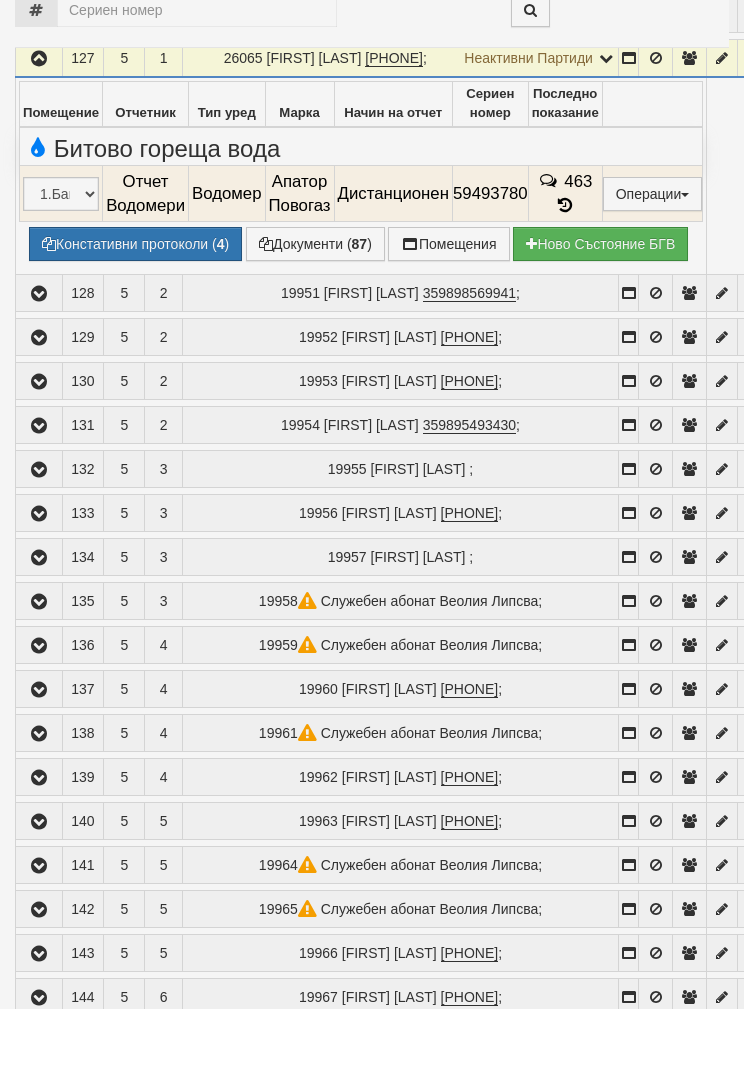select on "1" 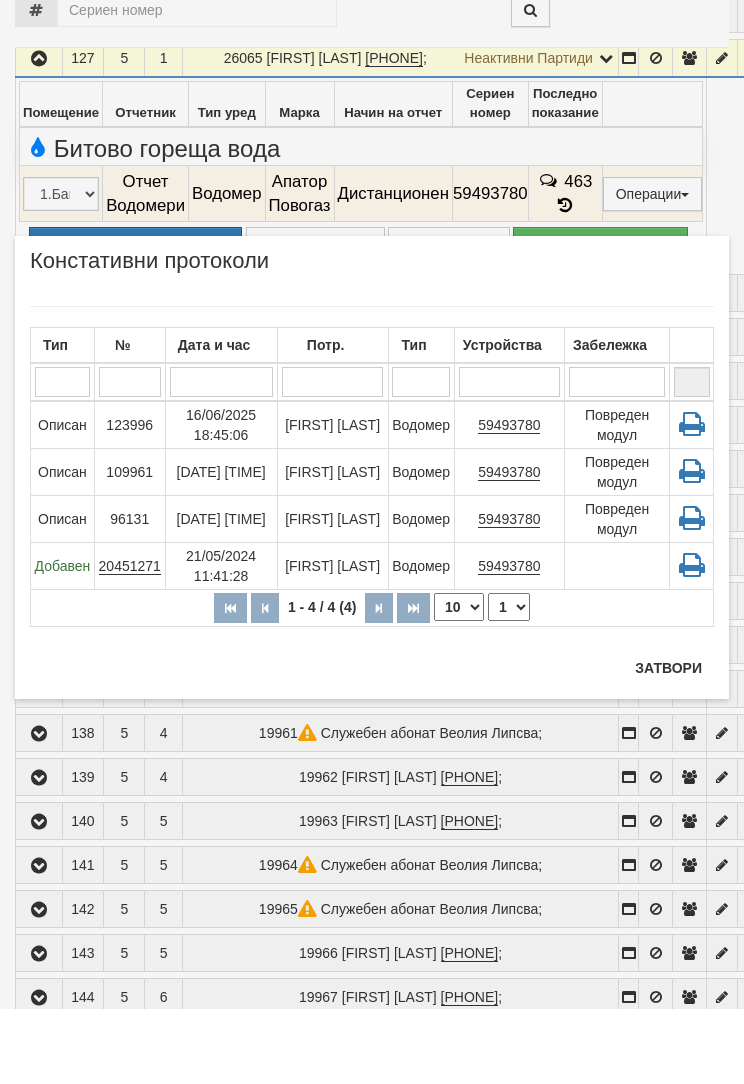 click on "123996" at bounding box center (129, 500) 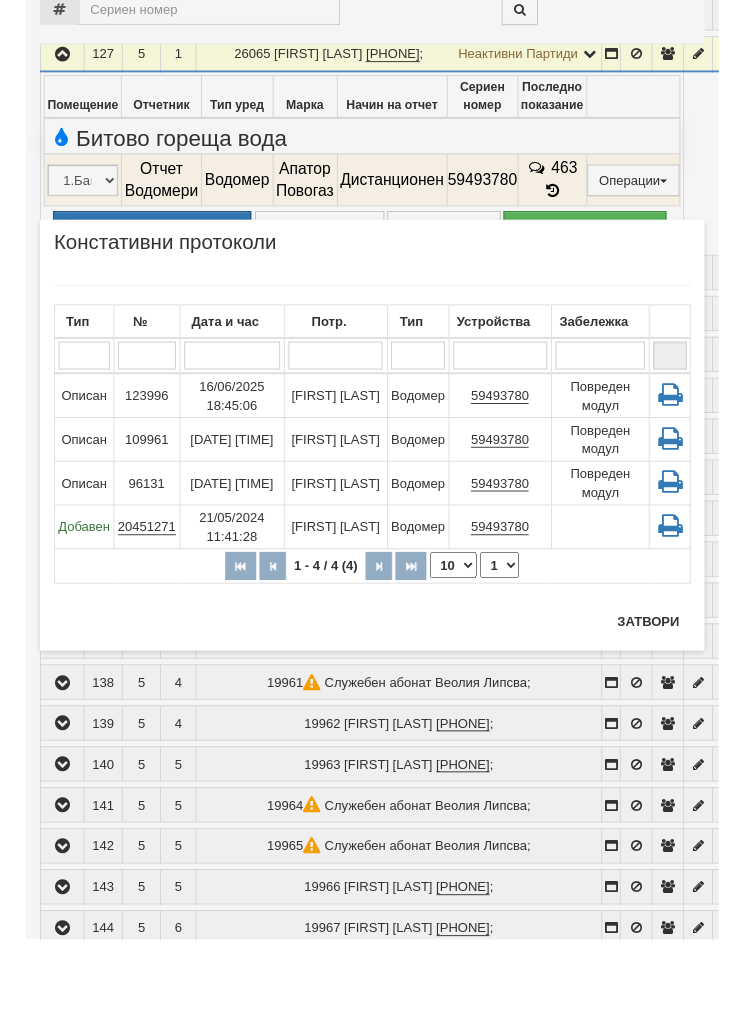 scroll, scrollTop: 611, scrollLeft: 0, axis: vertical 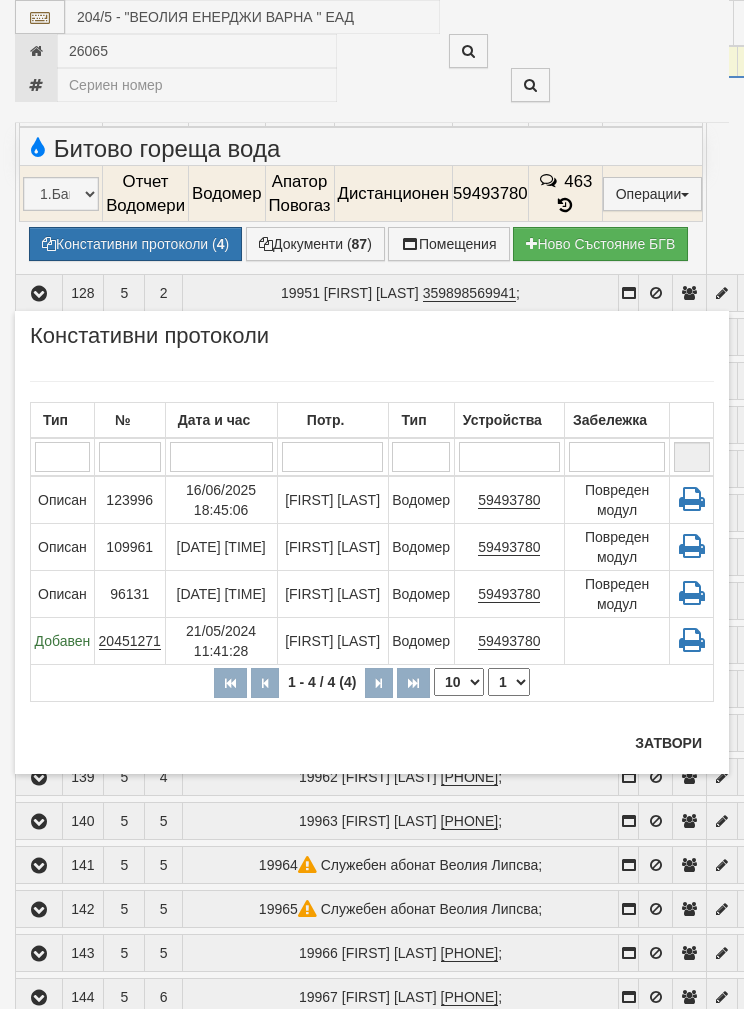 click on "Затвори" at bounding box center (668, 743) 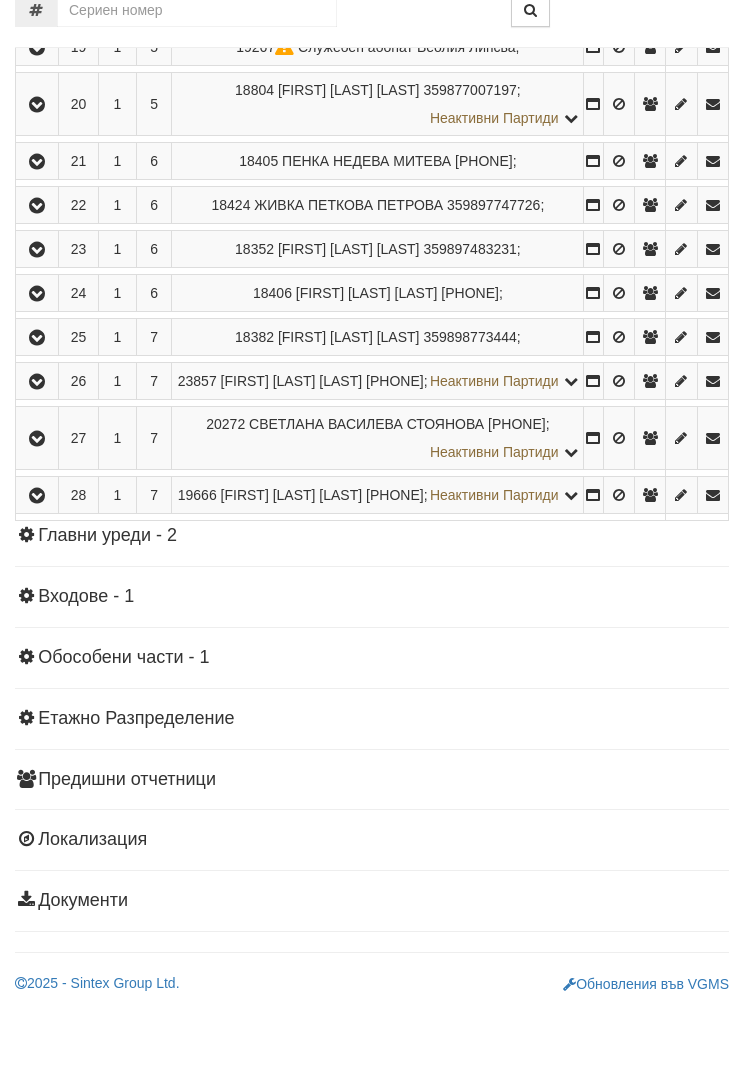 scroll, scrollTop: 1317, scrollLeft: 0, axis: vertical 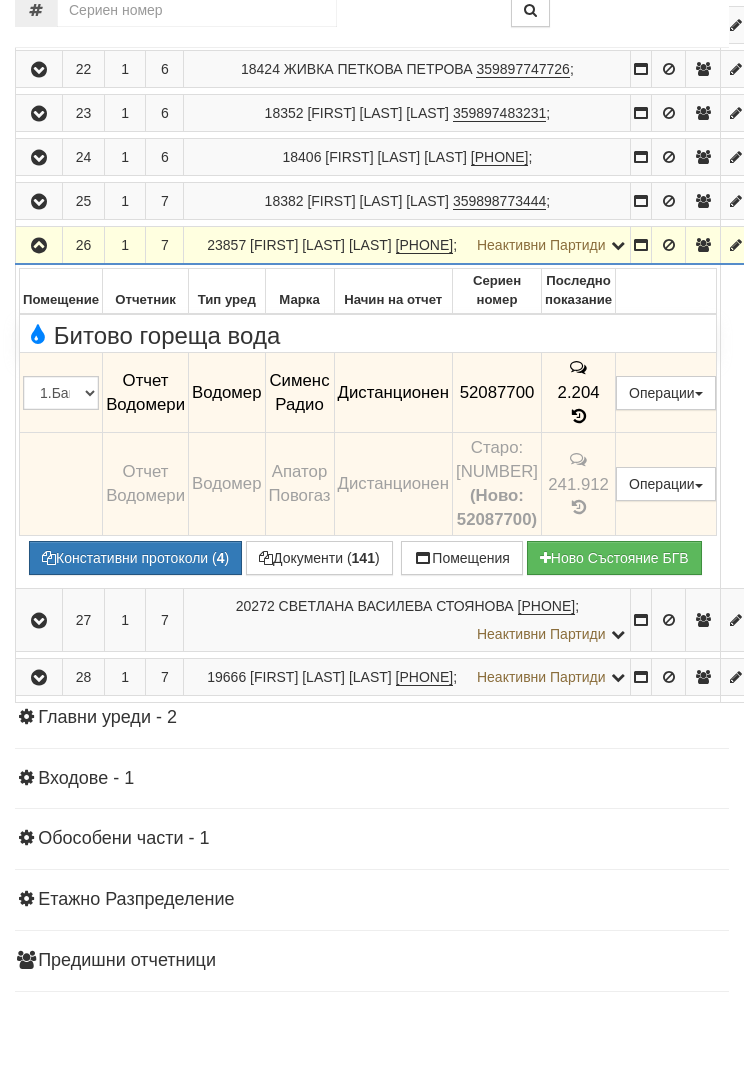 click on "Констативни протоколи ( 4 )" at bounding box center (135, 633) 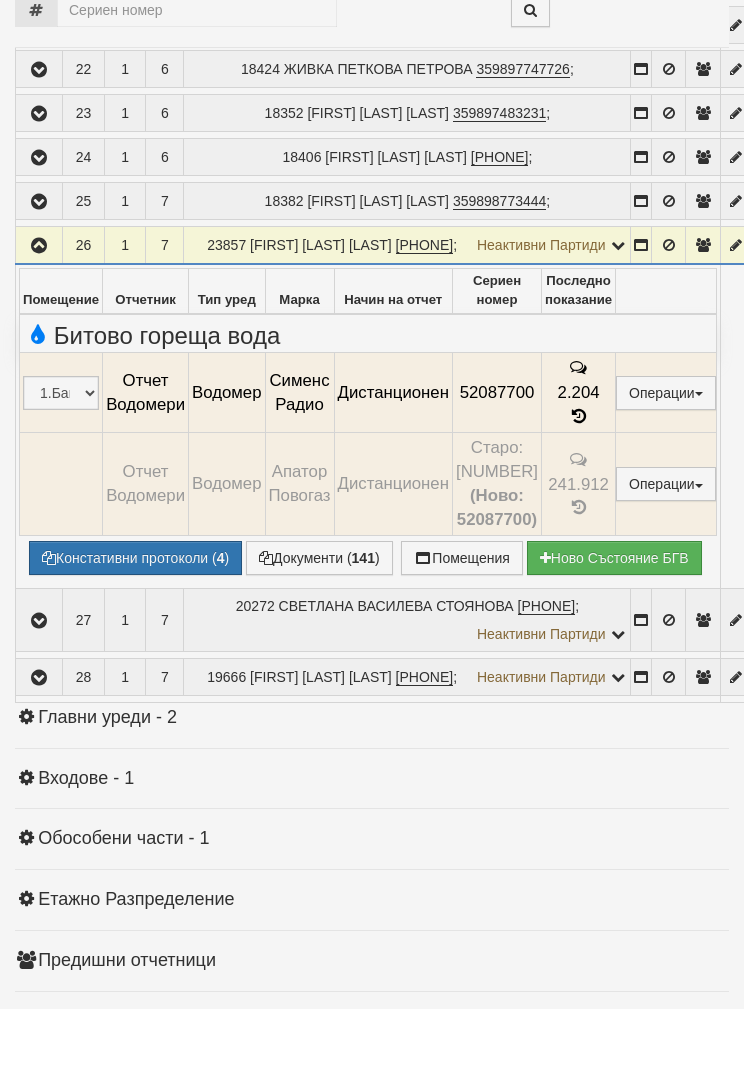 select on "1" 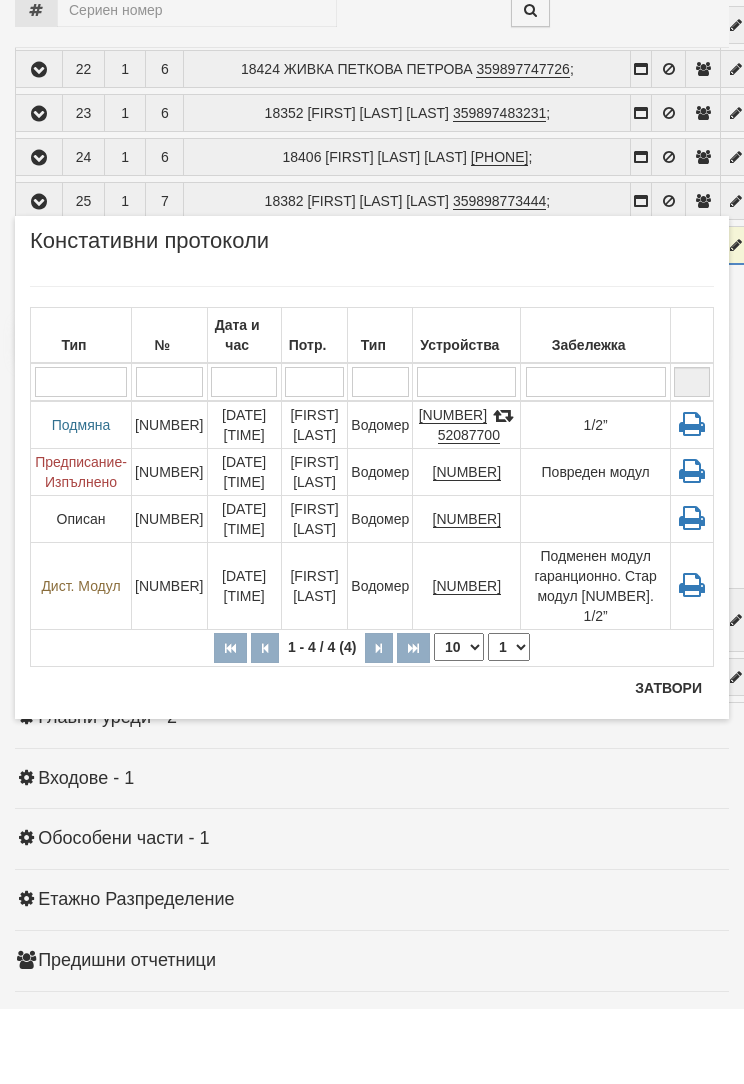 click on "Затвори" at bounding box center (668, 763) 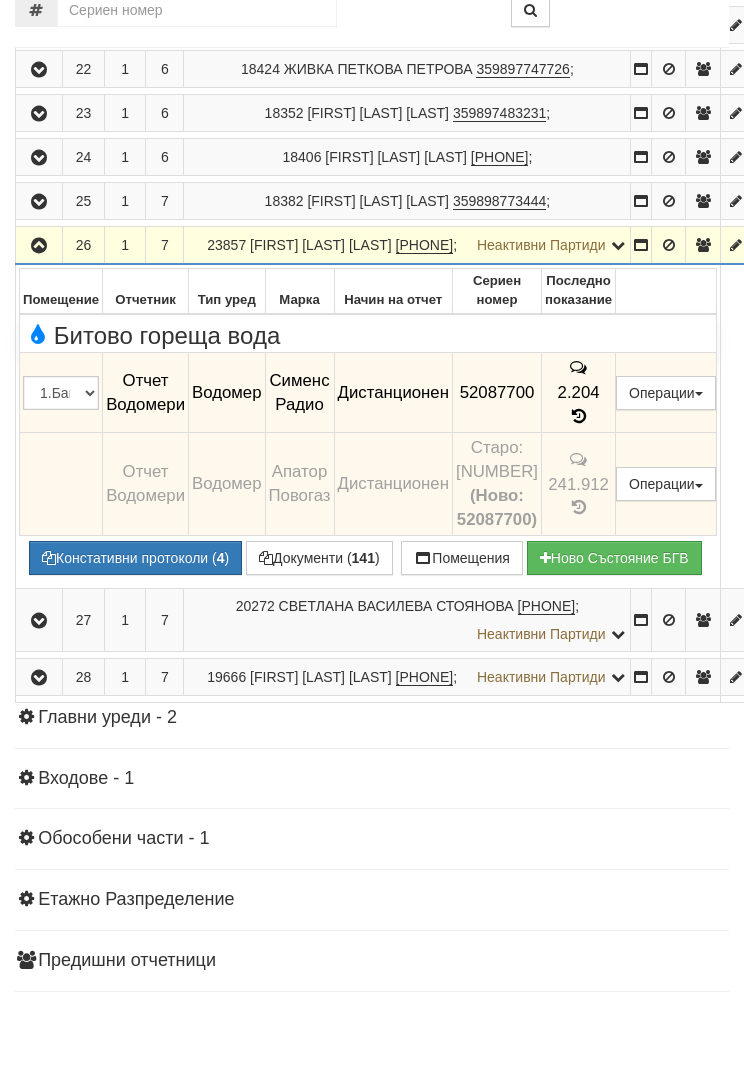 click on "2.204" at bounding box center [579, 467] 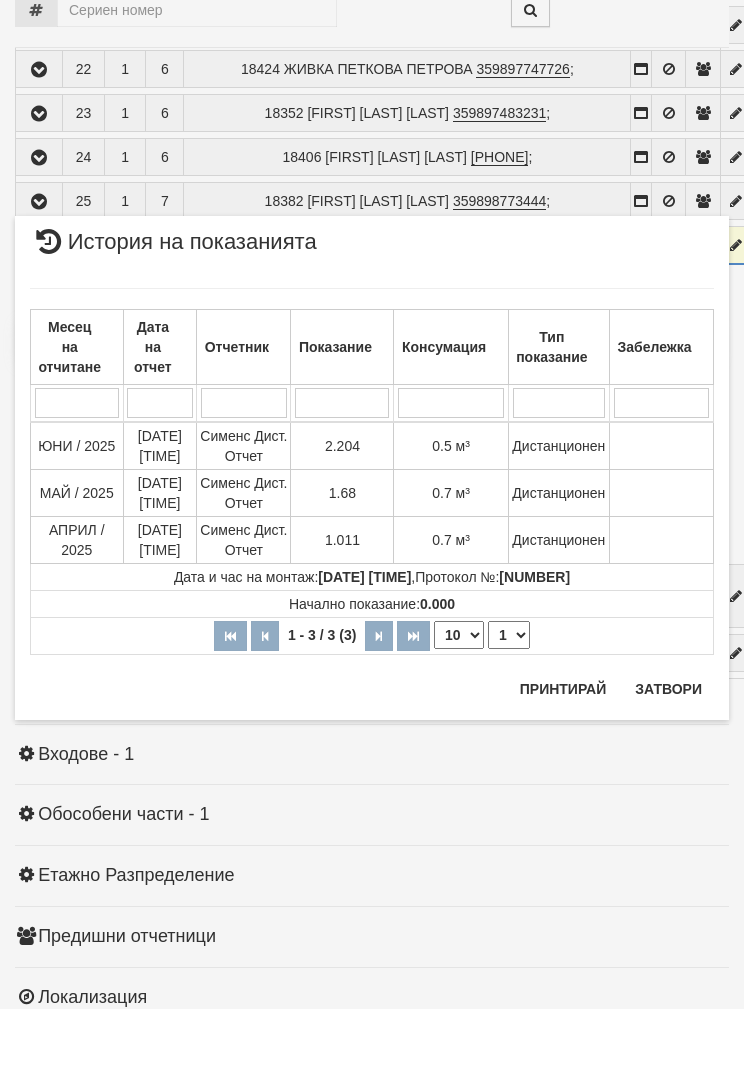 click on "Затвори" at bounding box center [668, 764] 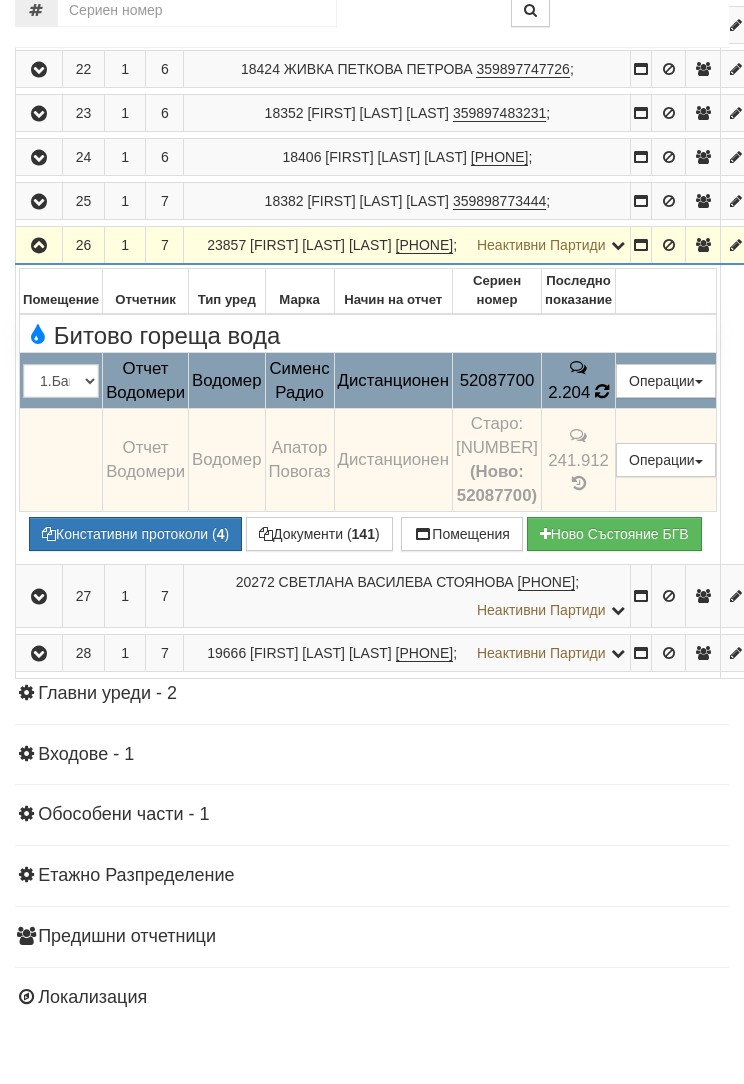 click at bounding box center [602, 466] 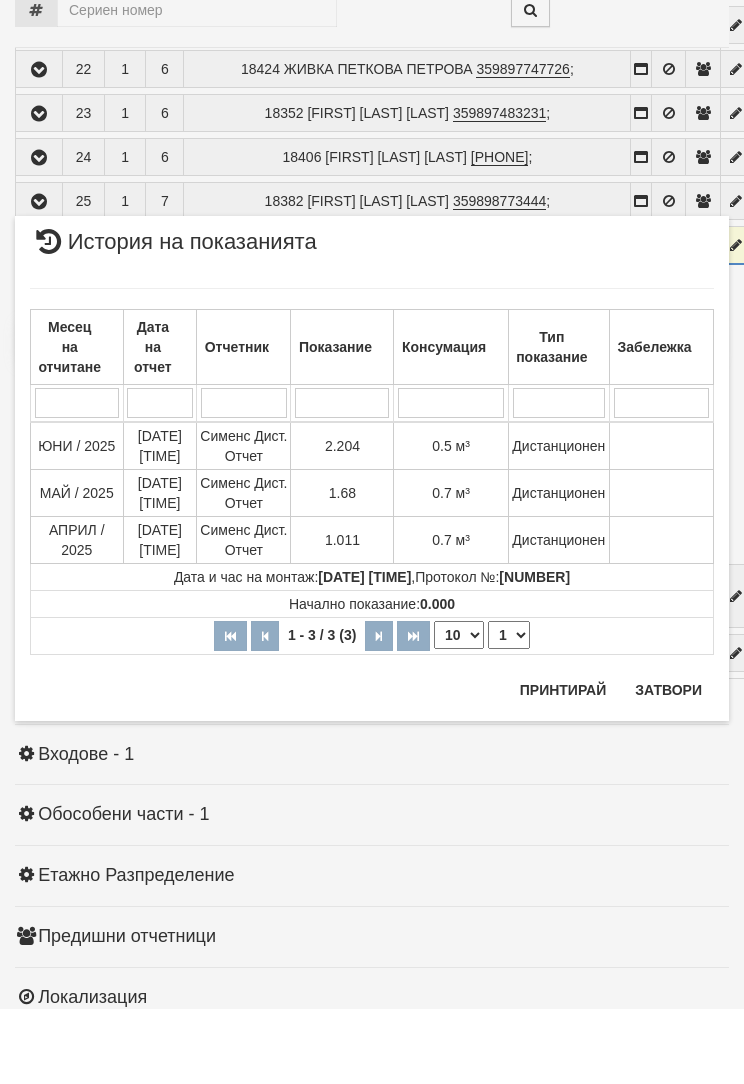 click on "Затвори" at bounding box center [668, 765] 